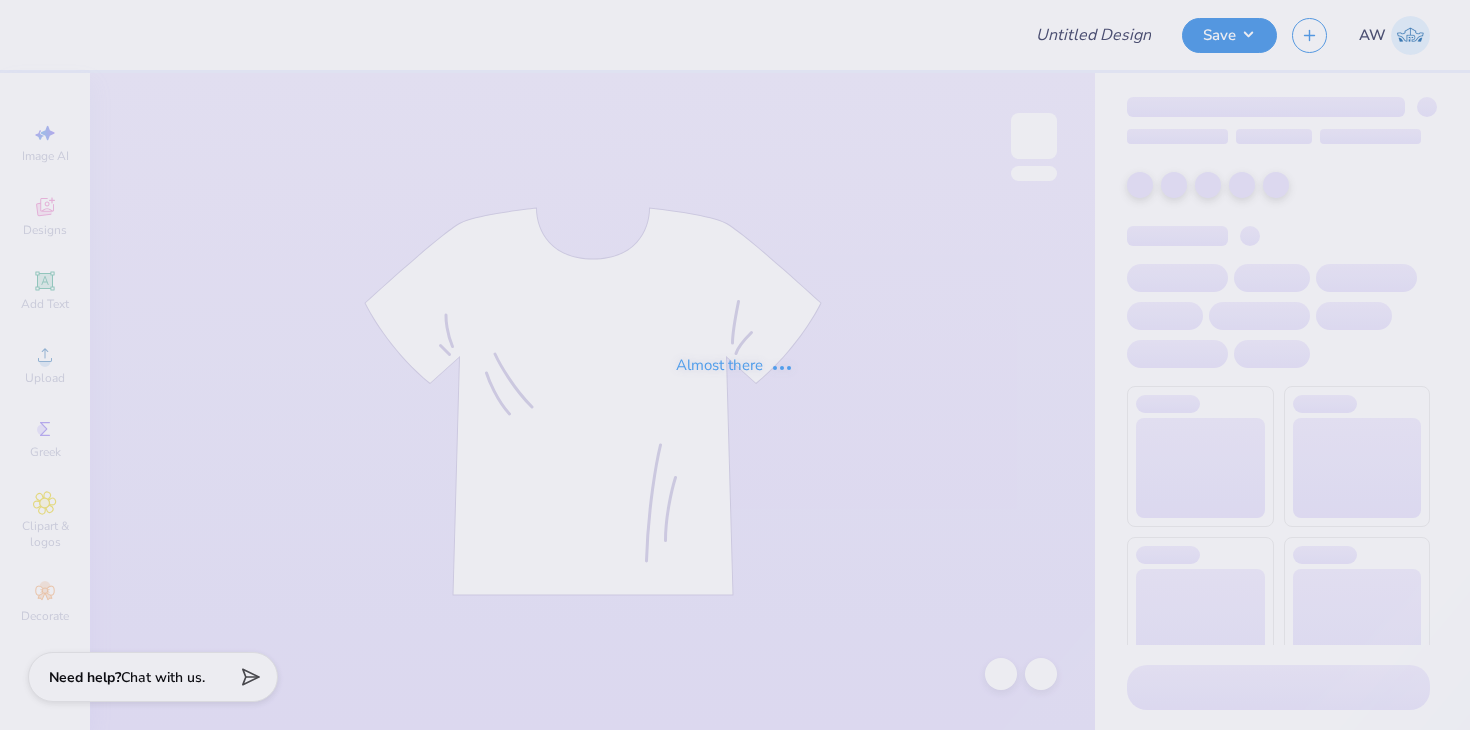 scroll, scrollTop: 0, scrollLeft: 0, axis: both 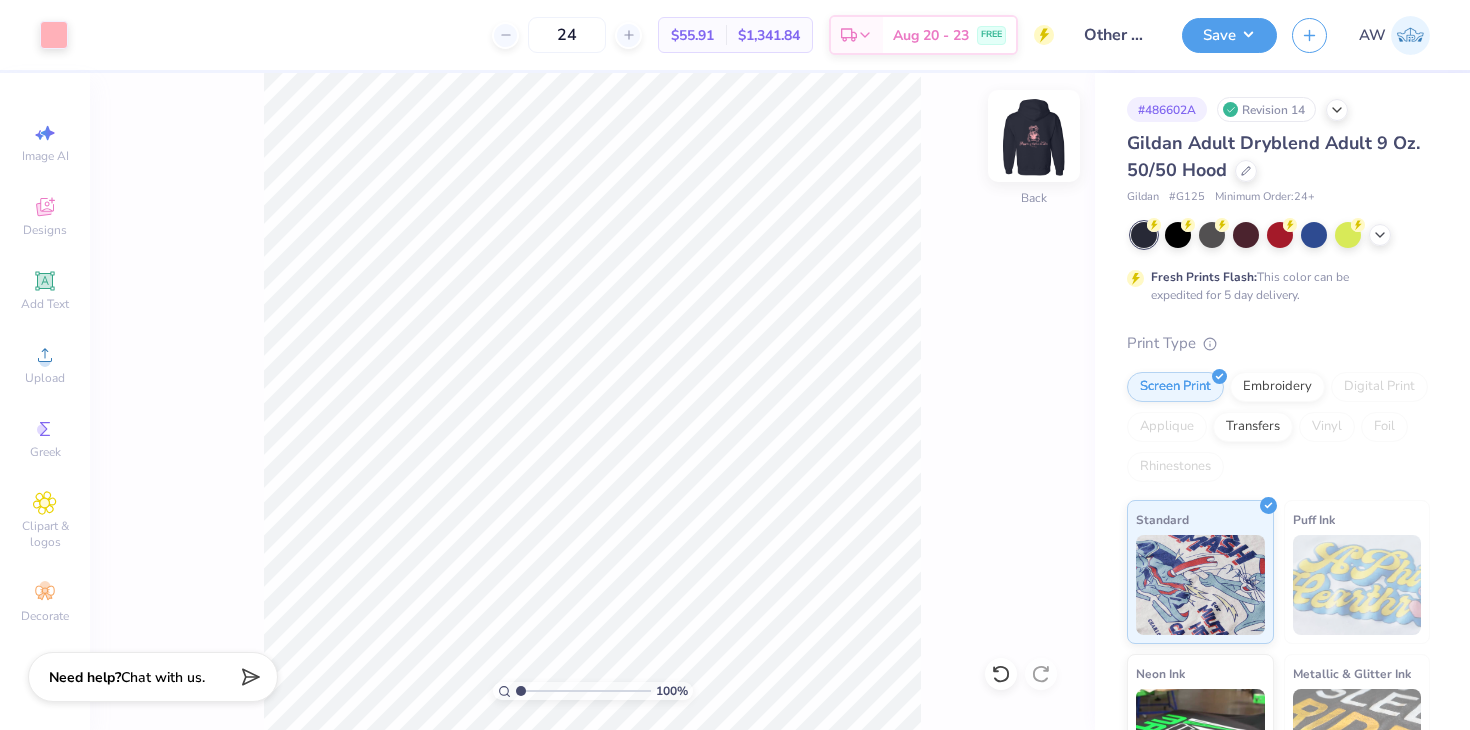 click at bounding box center (1034, 136) 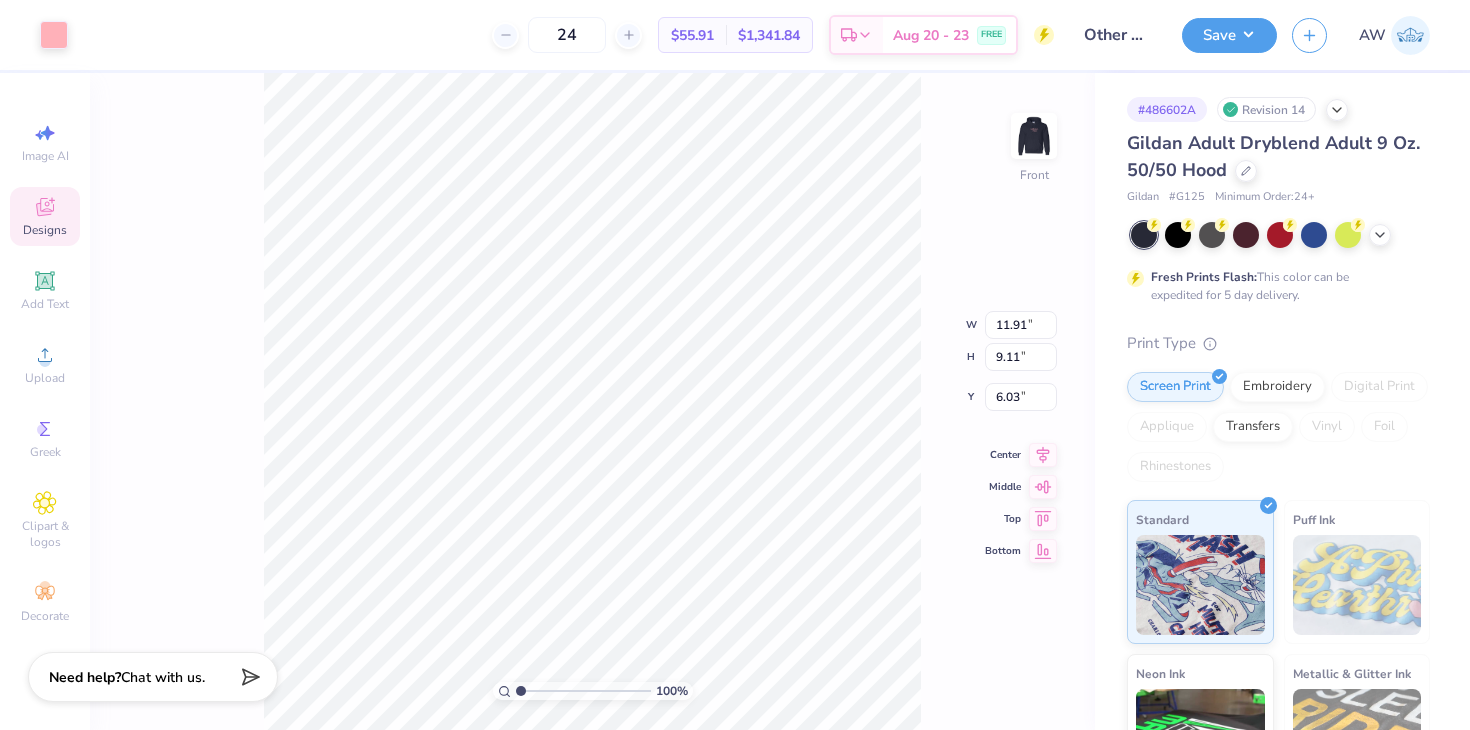 type on "6.14" 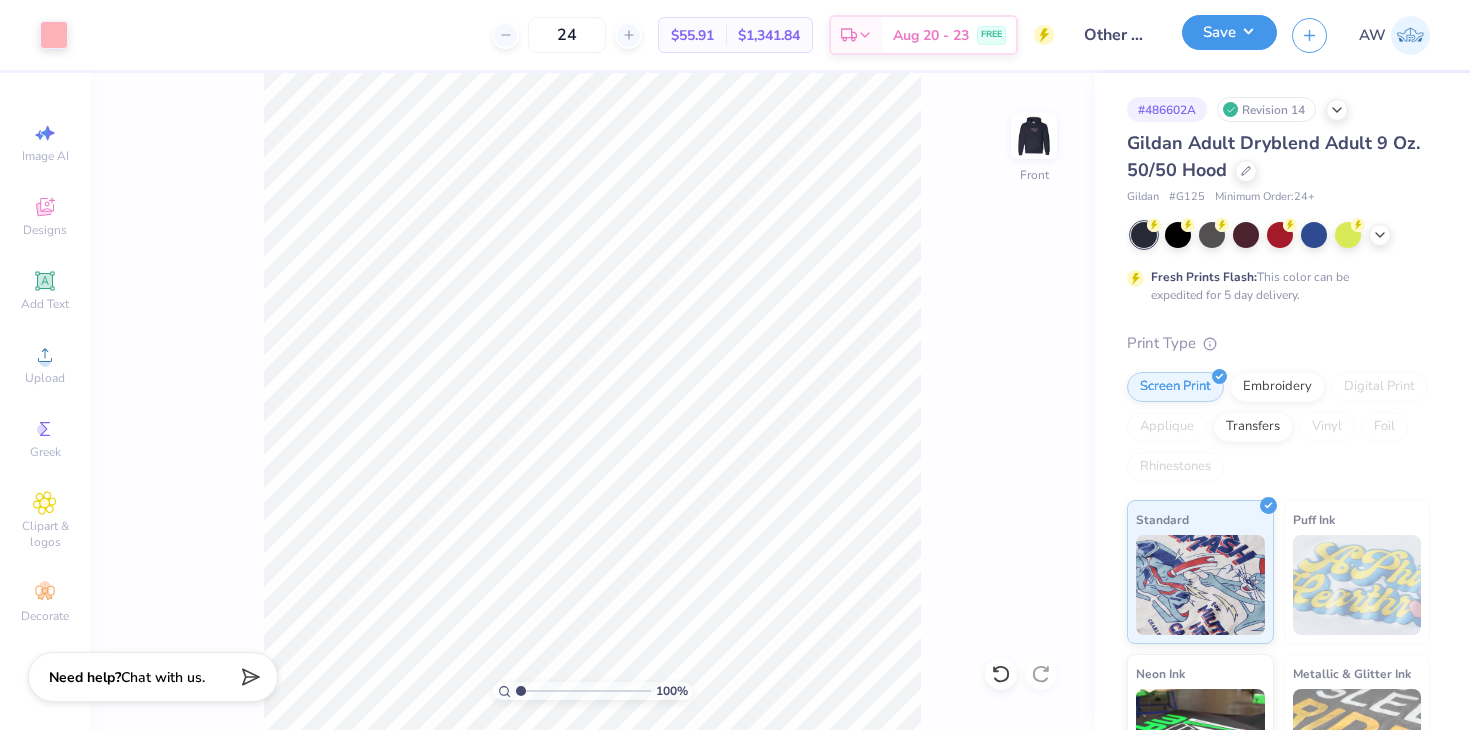 click on "Save" at bounding box center (1229, 32) 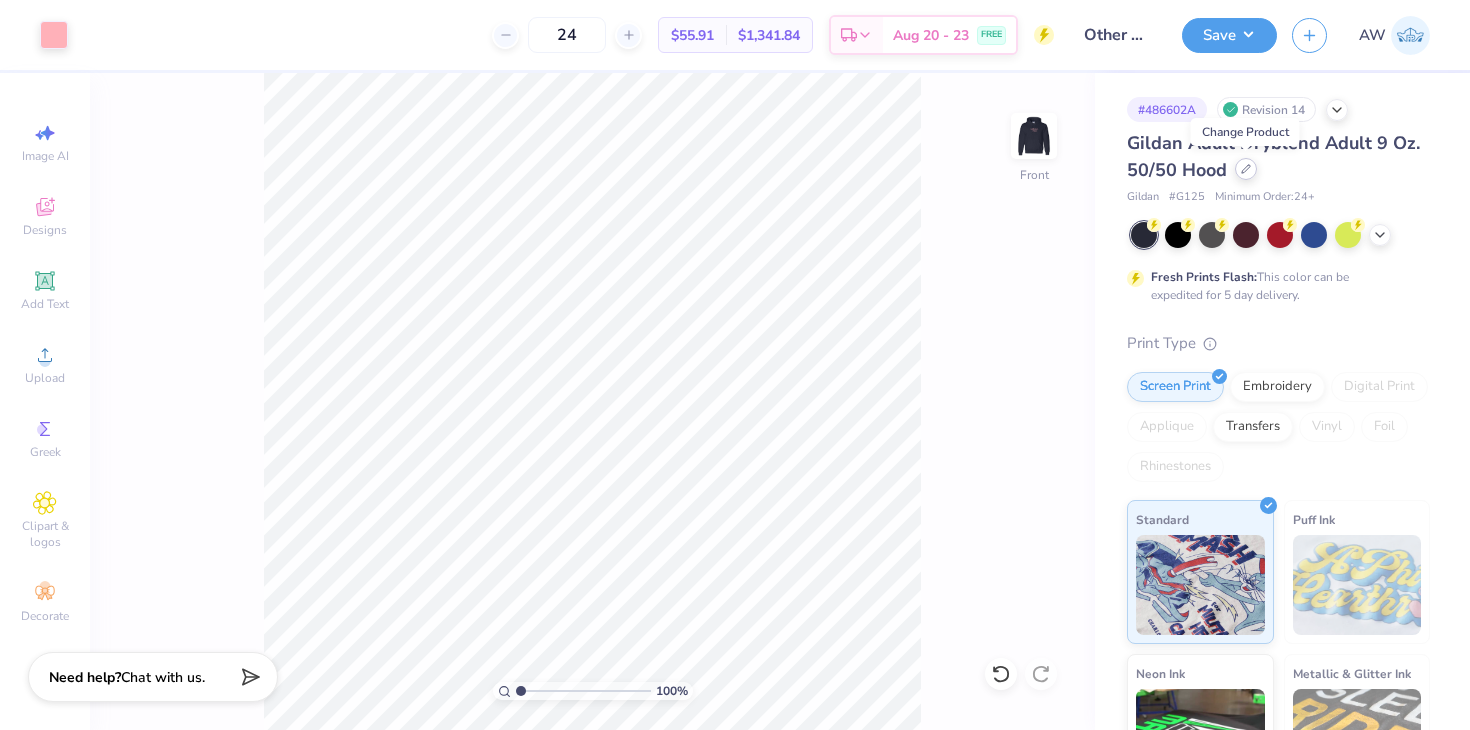 click 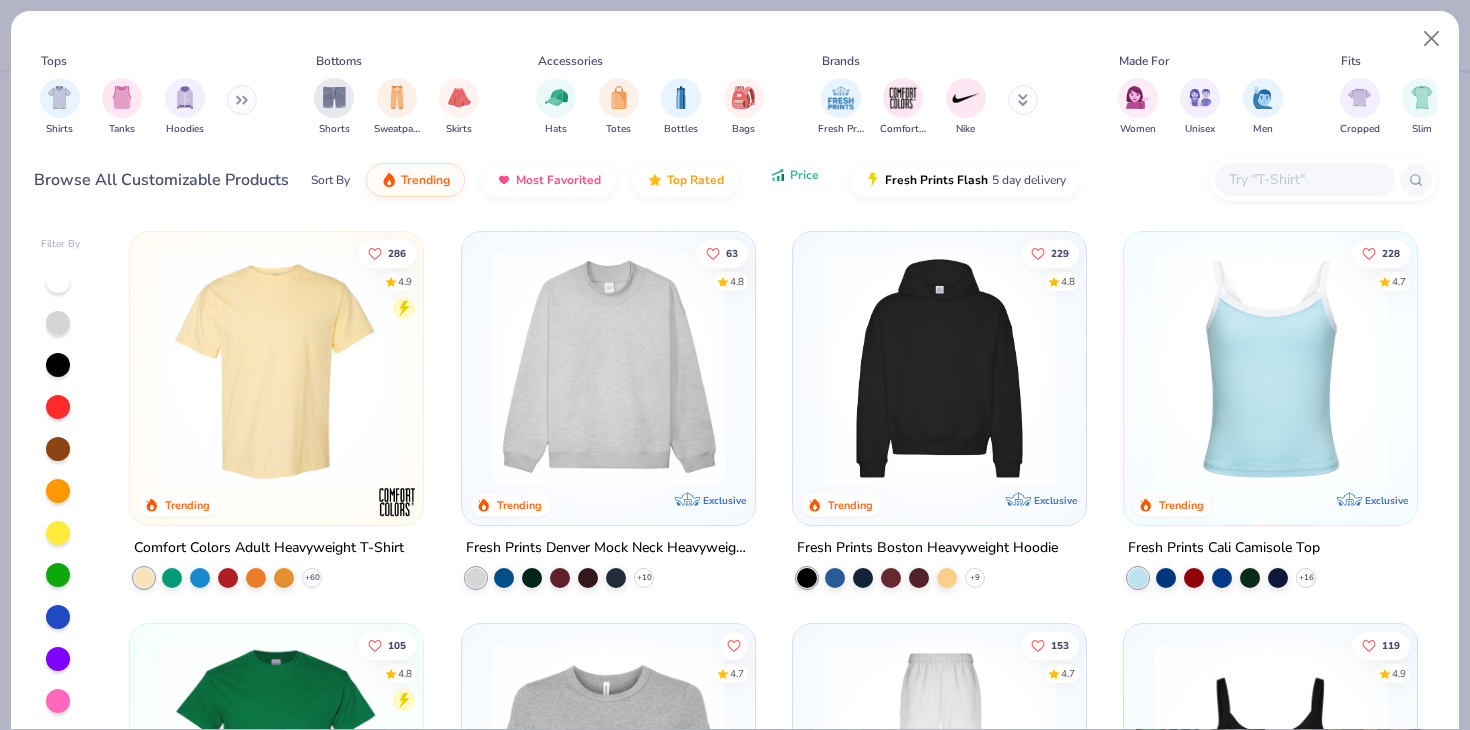 click on "Price" at bounding box center [794, 175] 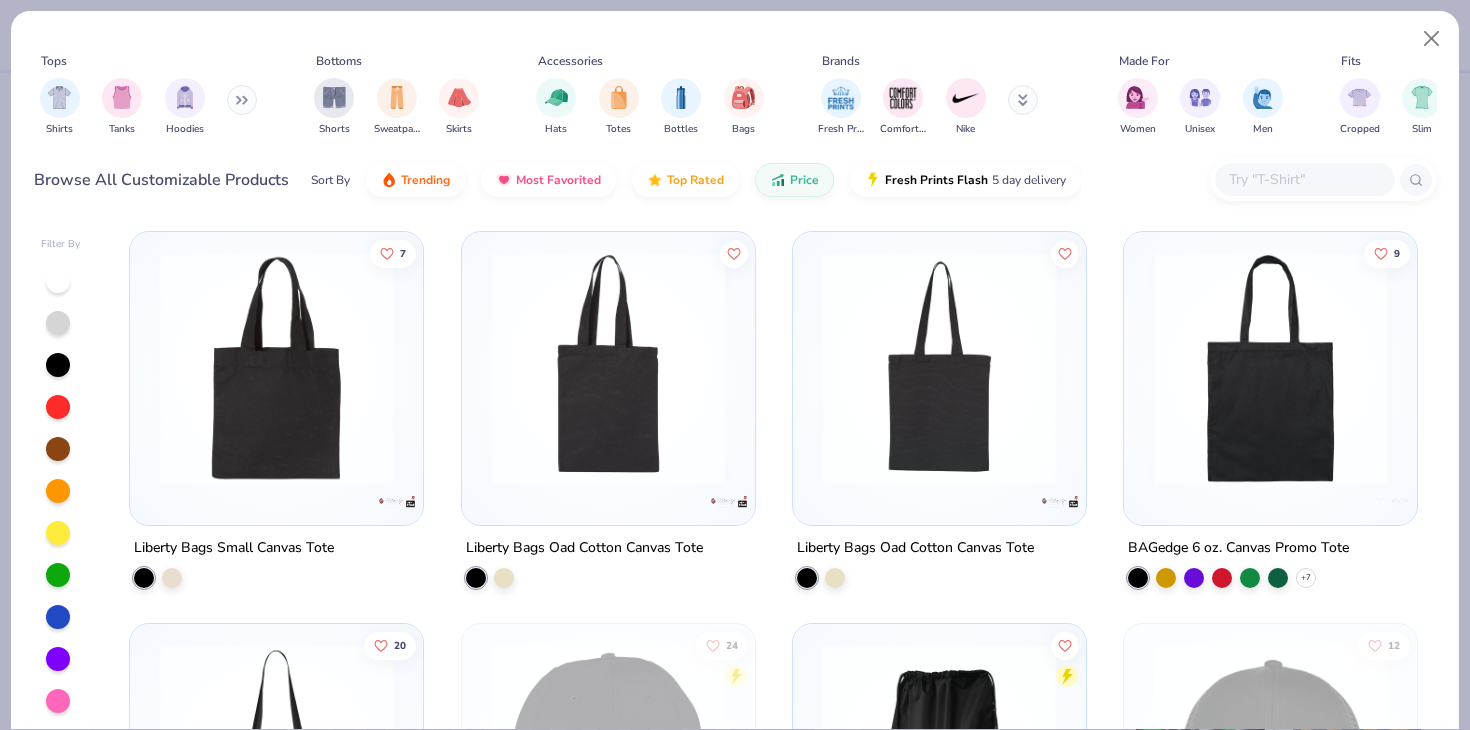 click at bounding box center (1304, 179) 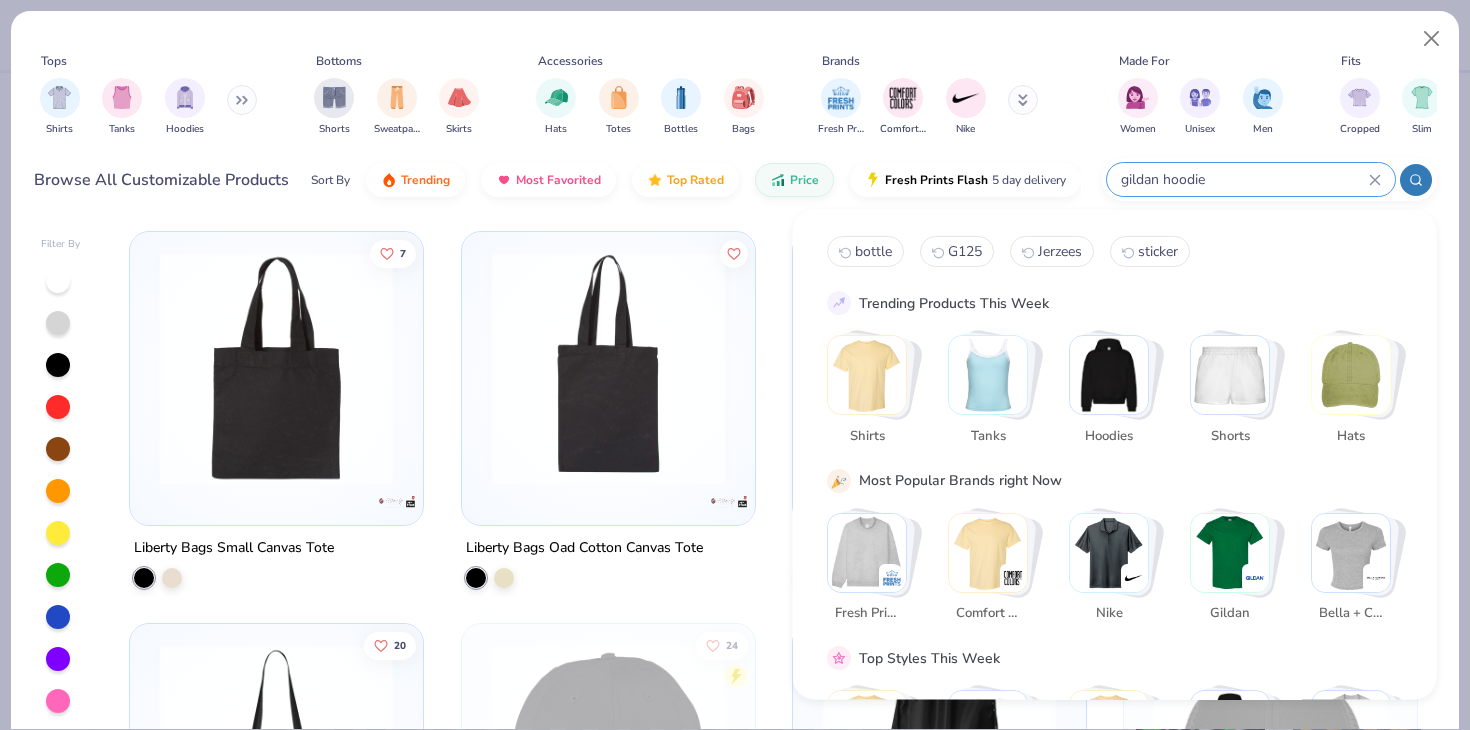 type on "gildan hoodie" 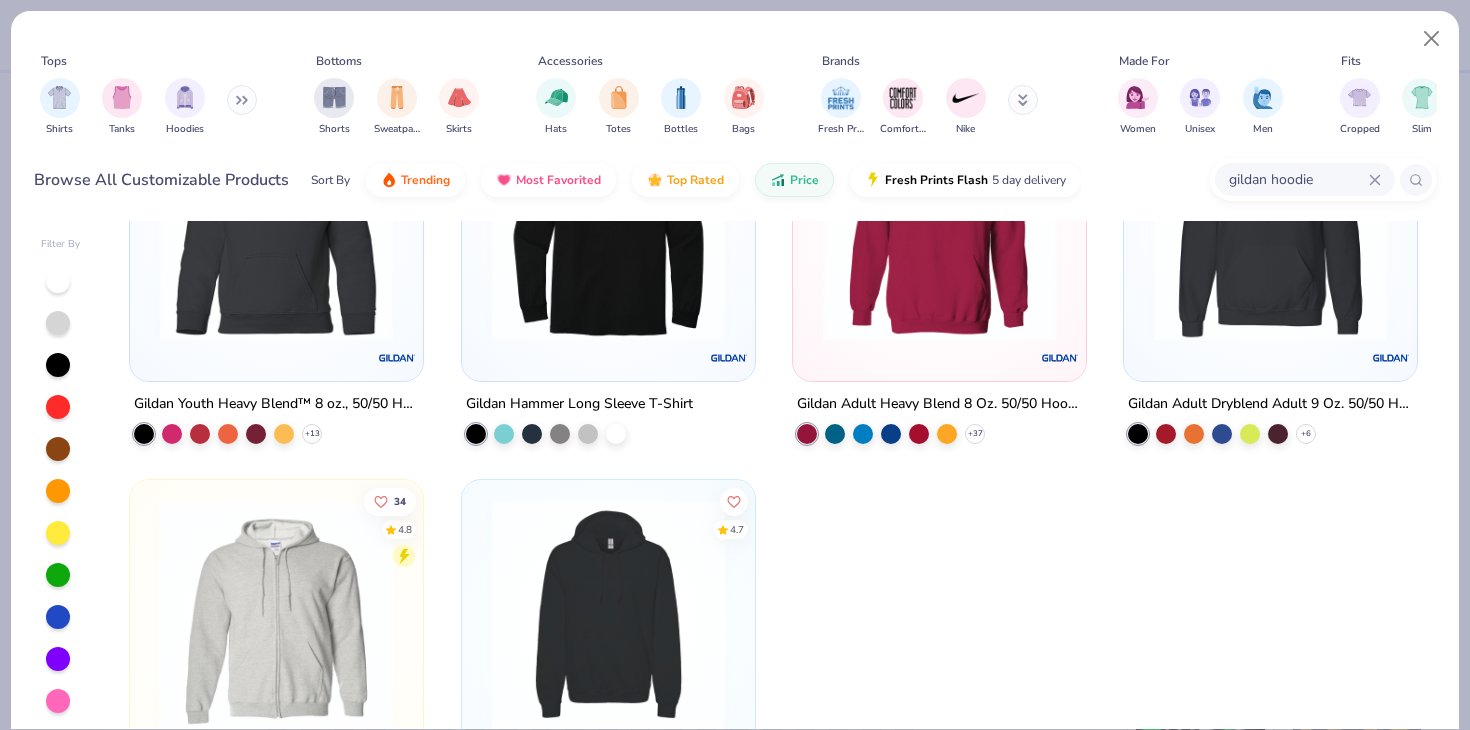 scroll, scrollTop: 209, scrollLeft: 0, axis: vertical 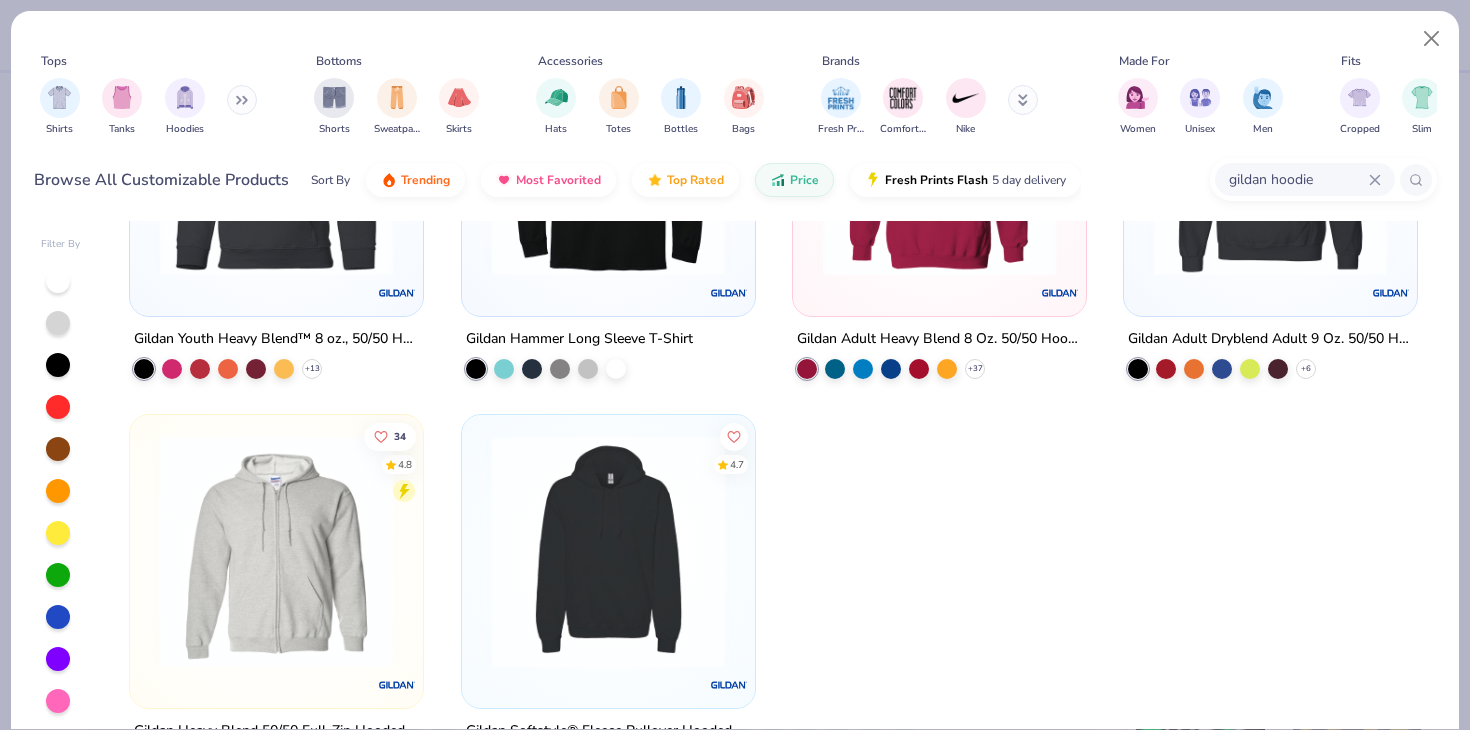 click at bounding box center [242, 100] 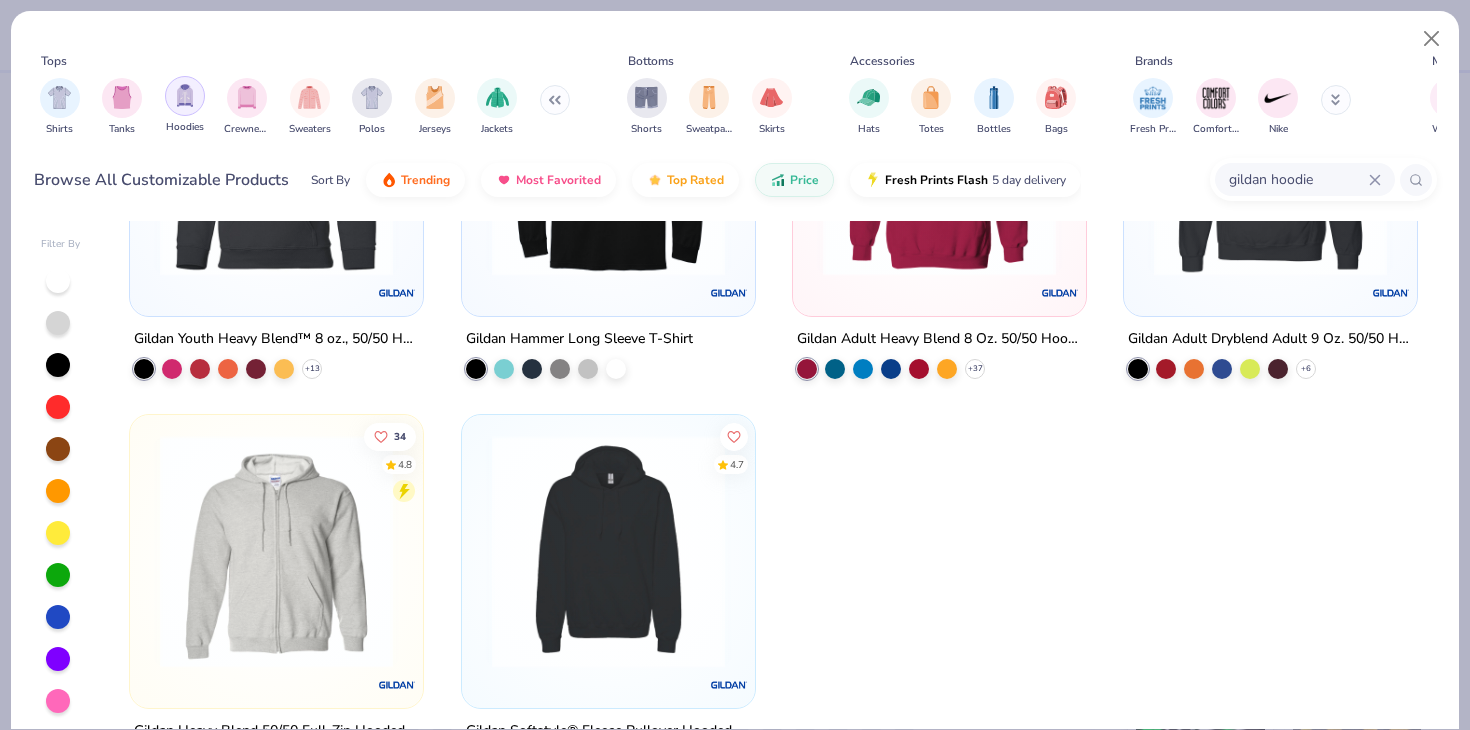 click at bounding box center (185, 95) 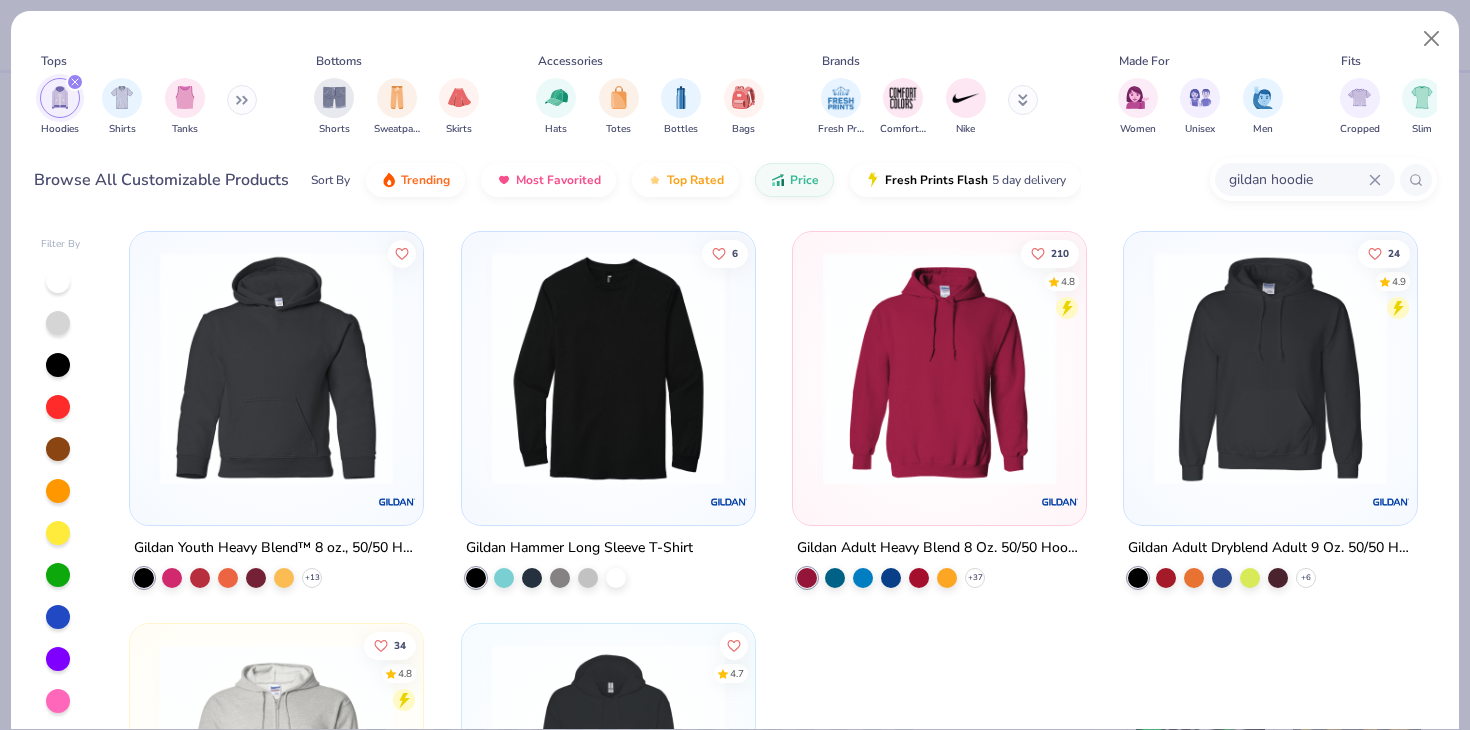 click on "gildan hoodie" at bounding box center (1298, 179) 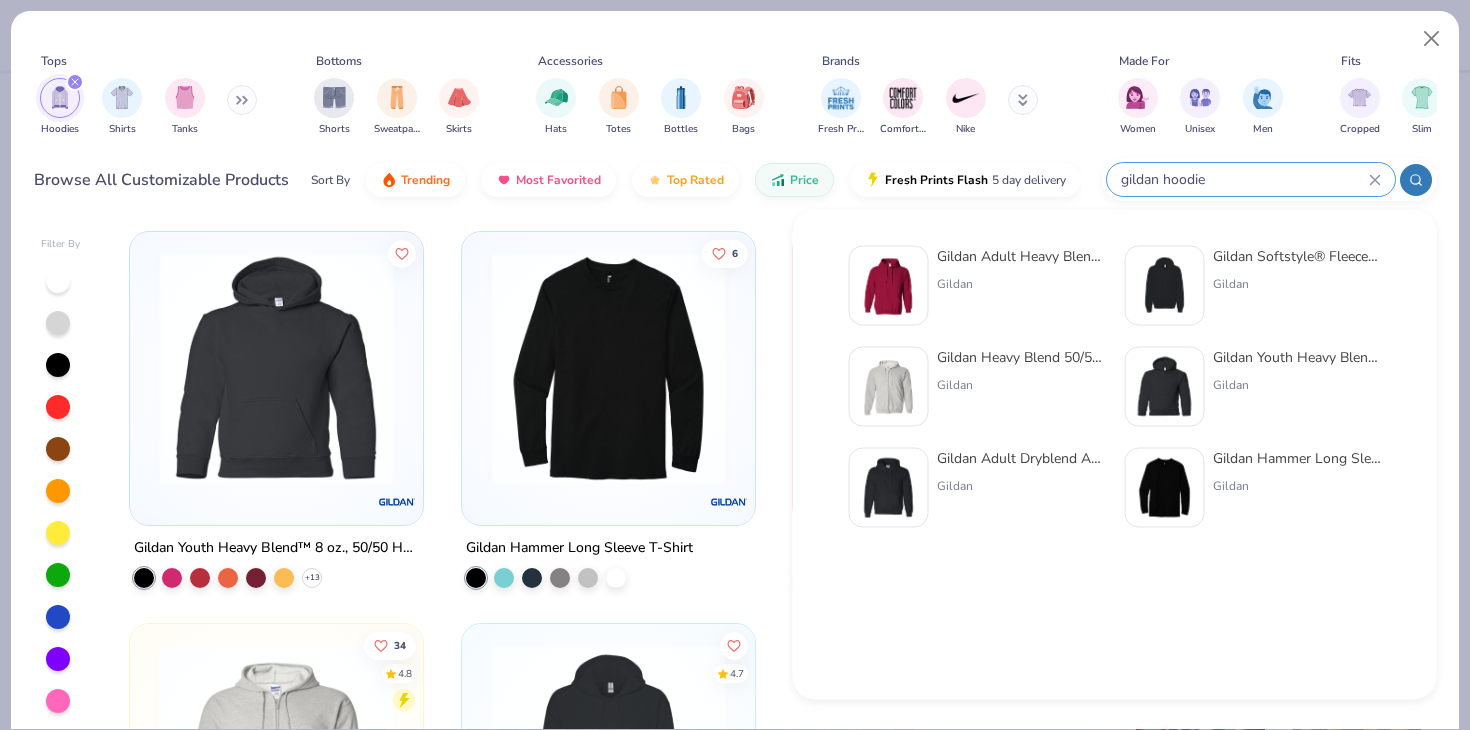 click on "gildan hoodie" at bounding box center (1251, 179) 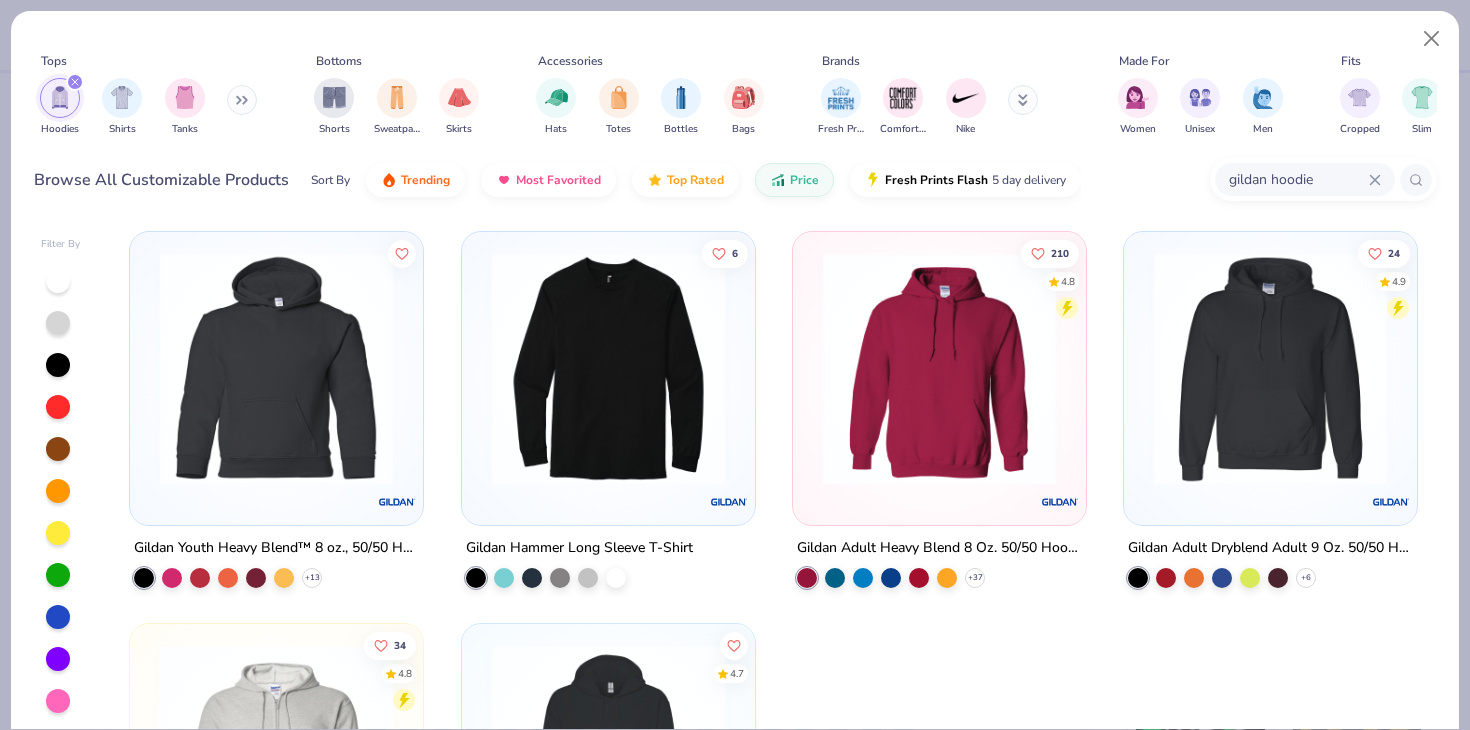 click at bounding box center [75, 82] 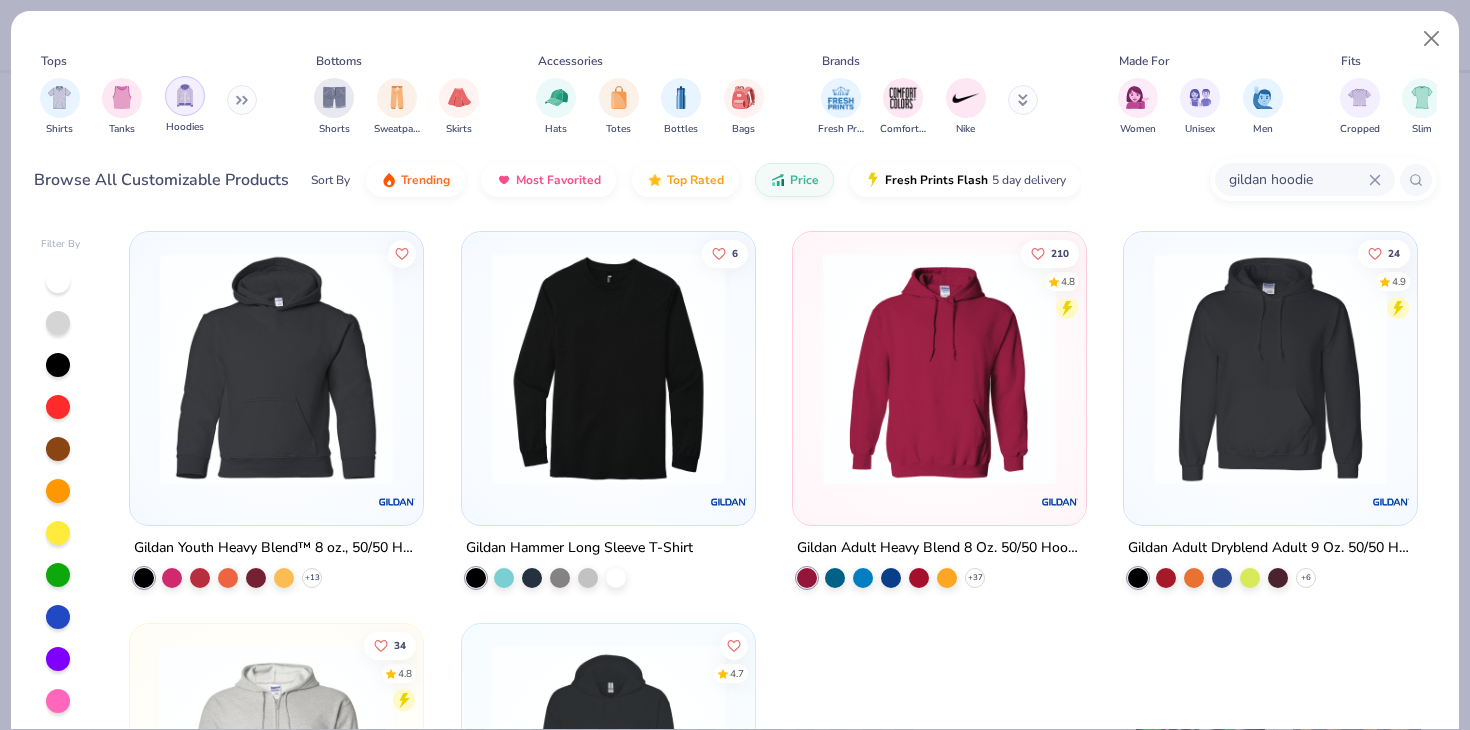 click at bounding box center (185, 95) 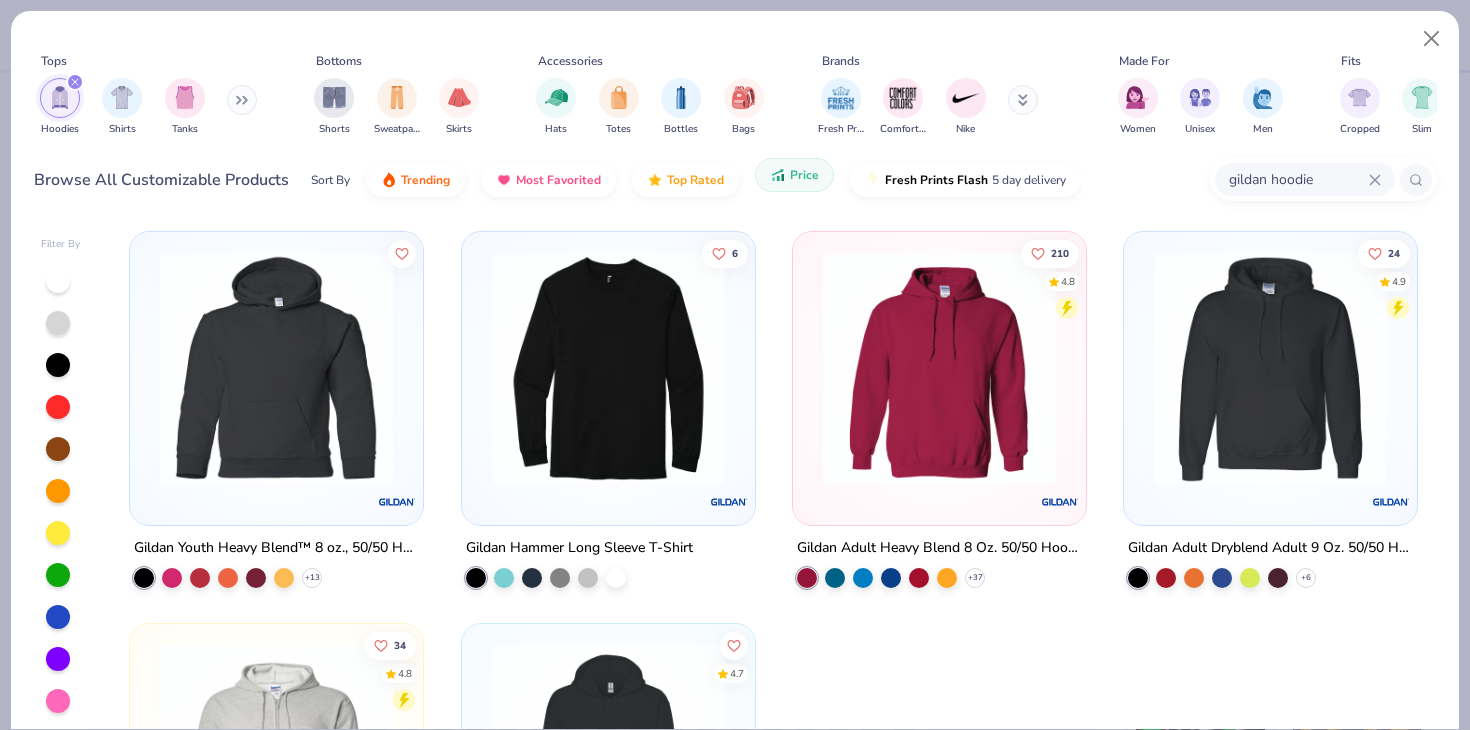 click on "Price" at bounding box center (794, 175) 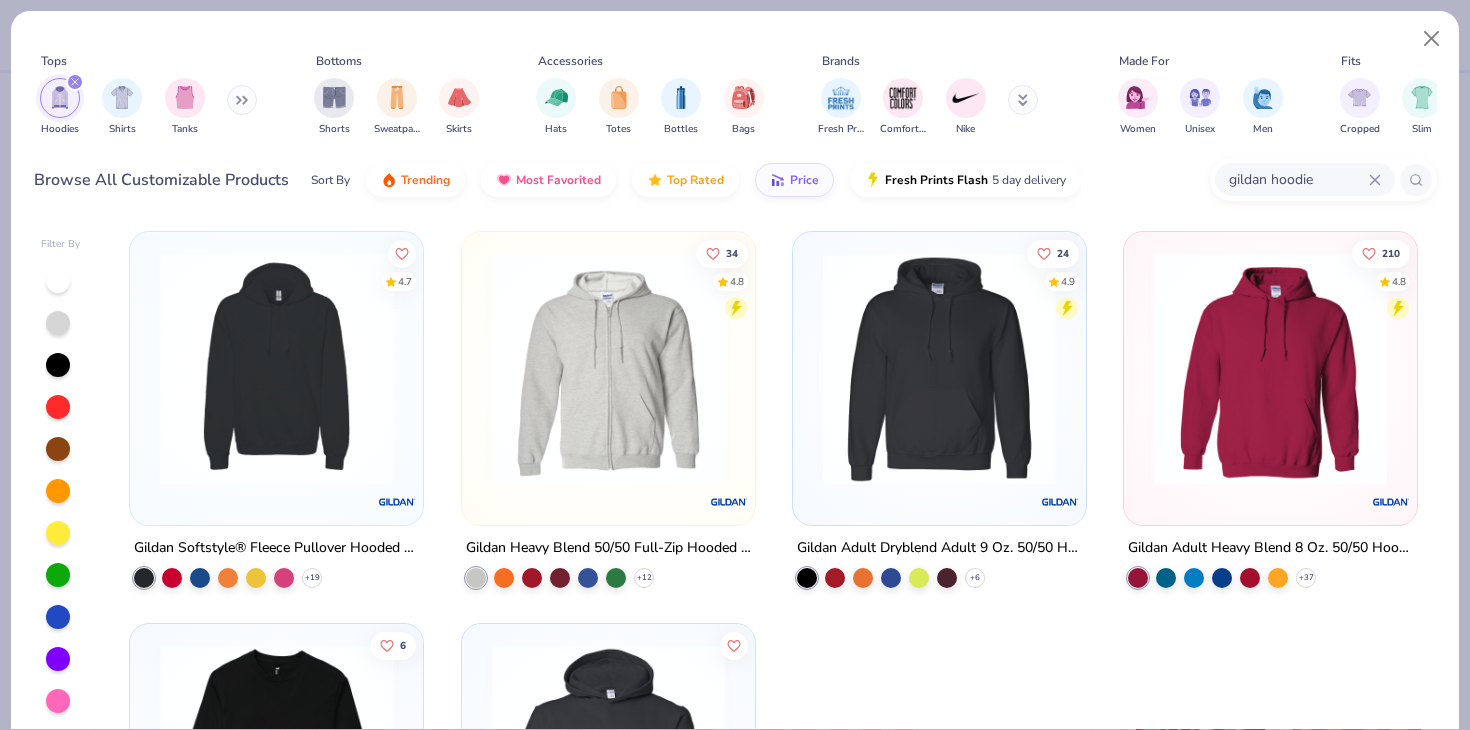 click on "gildan hoodie" at bounding box center (1305, 179) 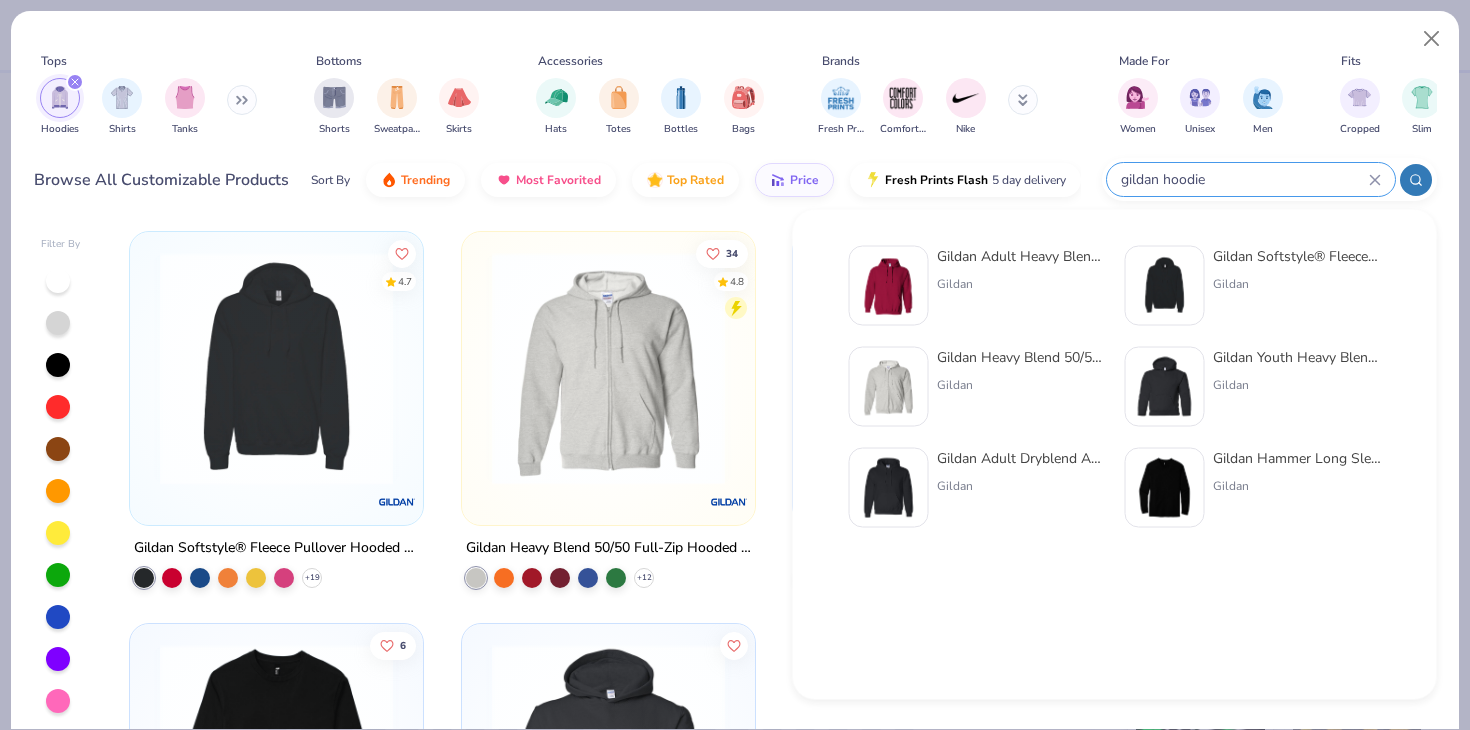 click 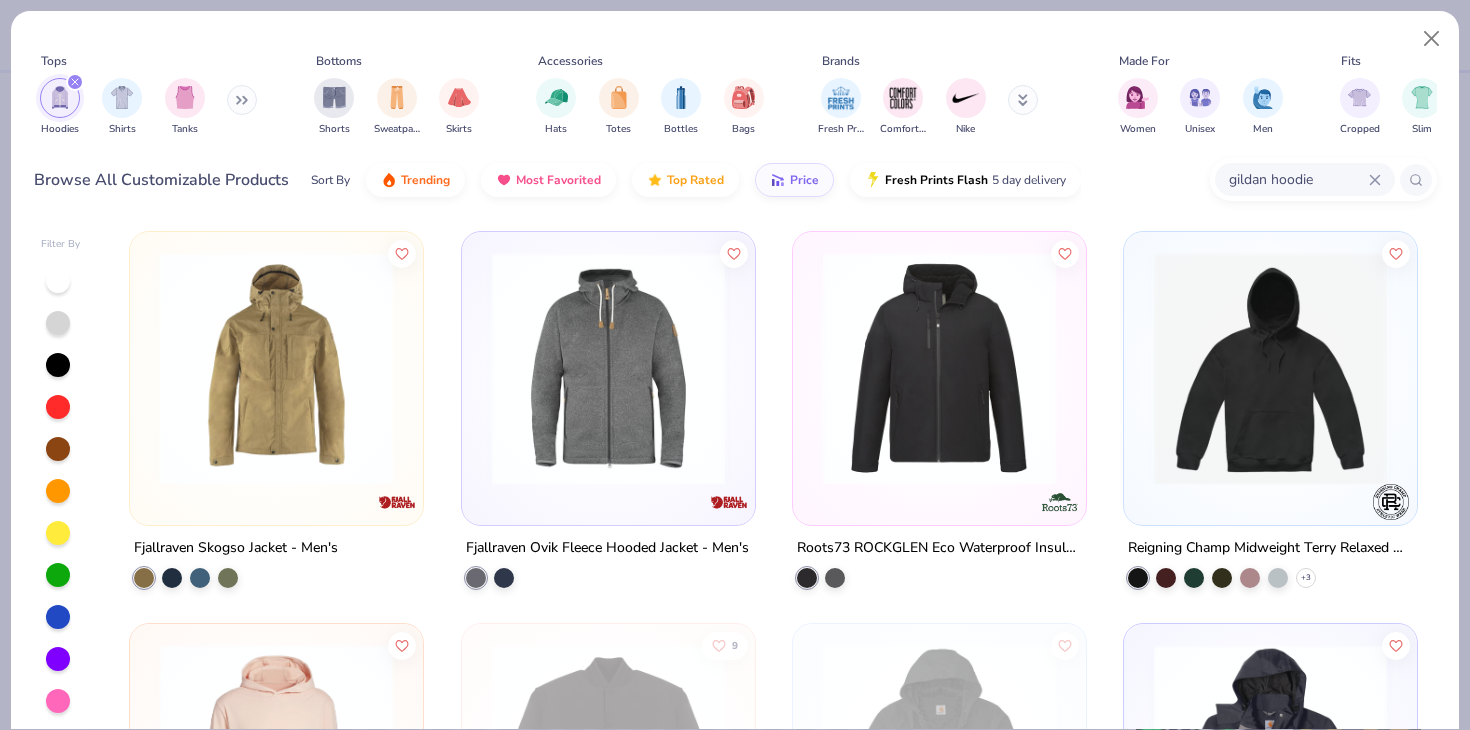 click 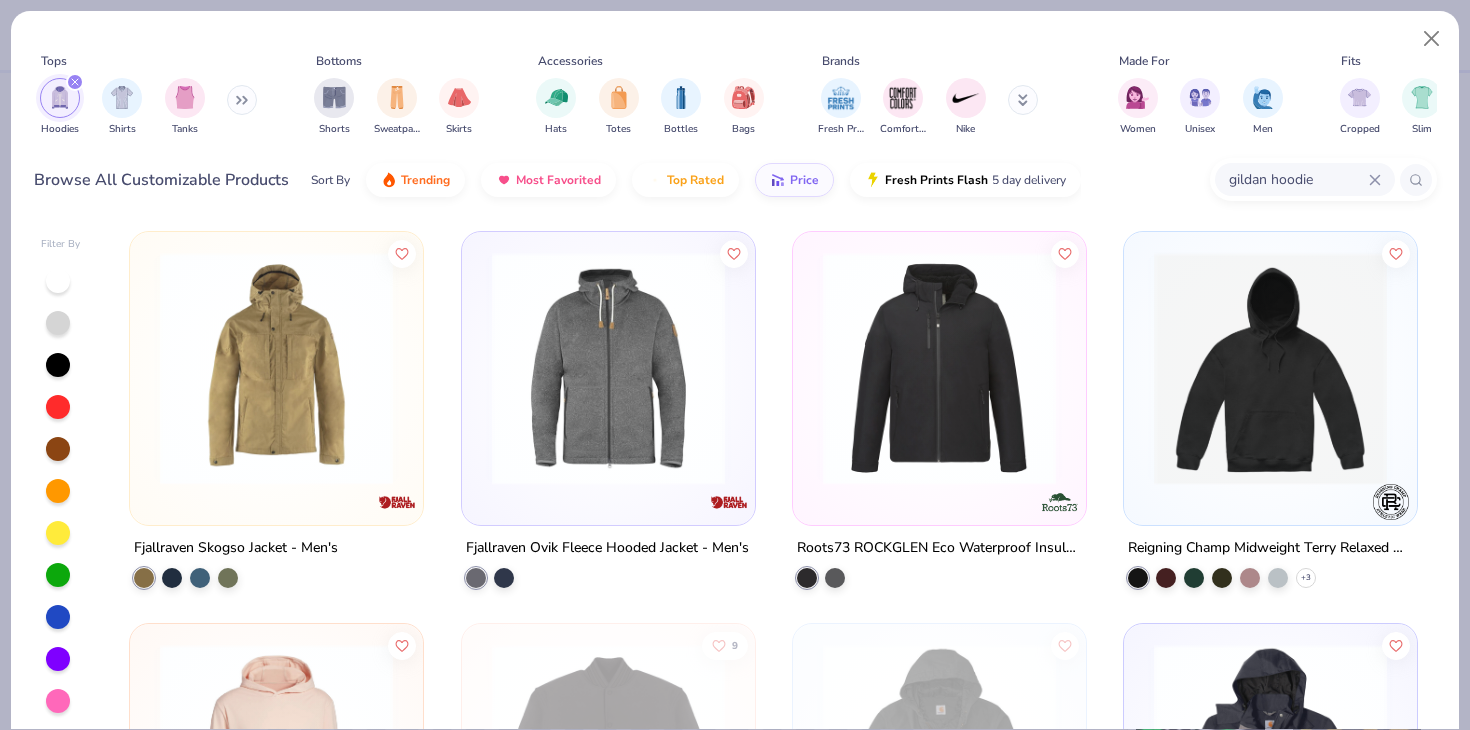 type 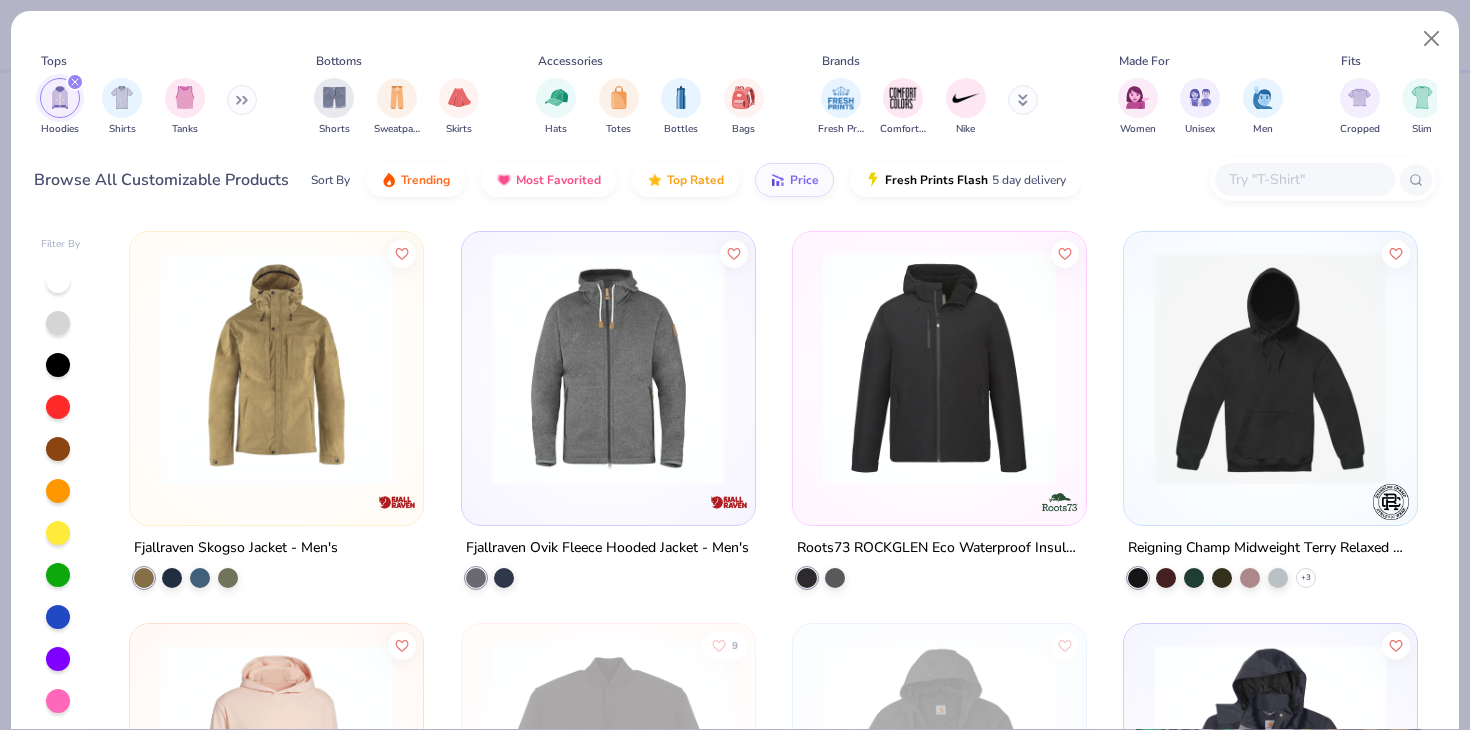 click at bounding box center [1304, 179] 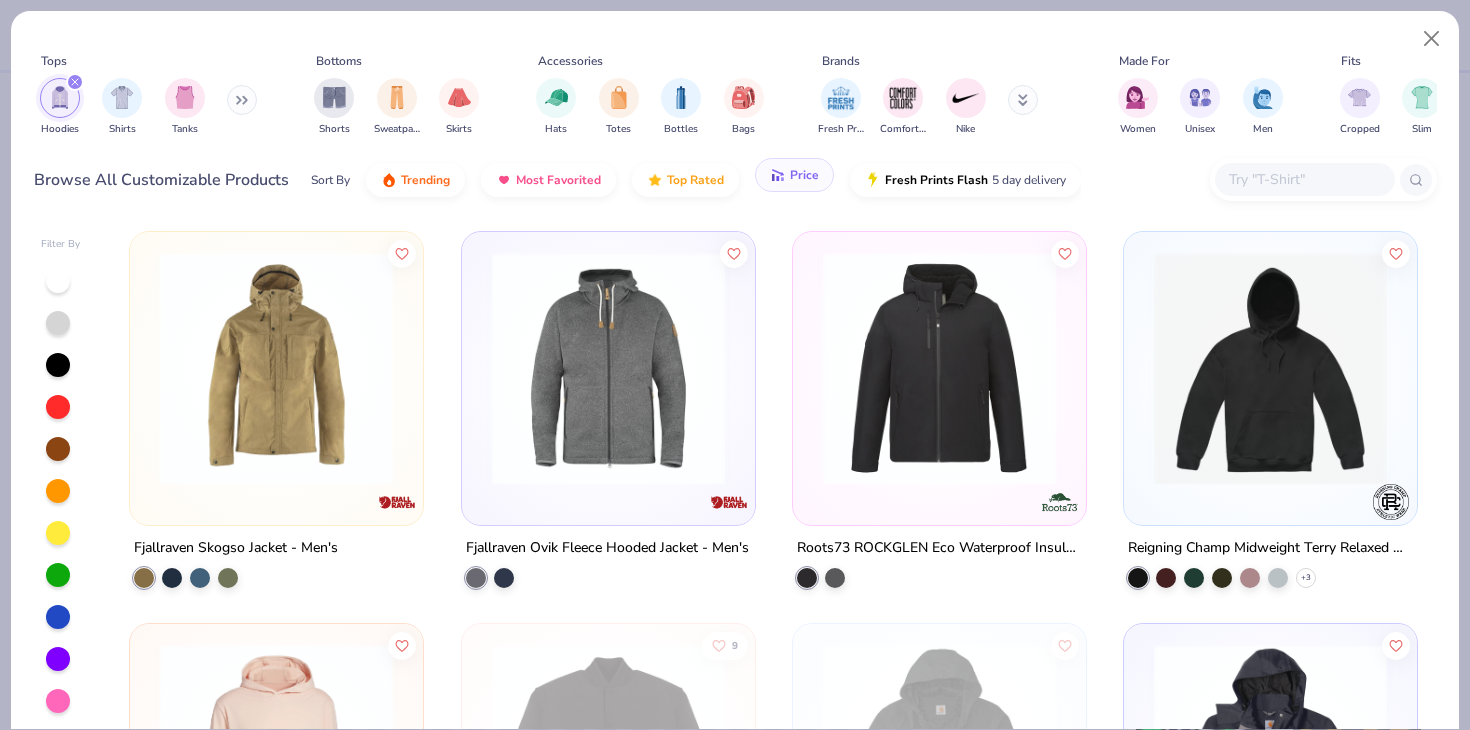 click on "Sort By Trending Most Favorited Top Rated Price Fresh Prints Flash 5 day delivery" at bounding box center (696, 180) 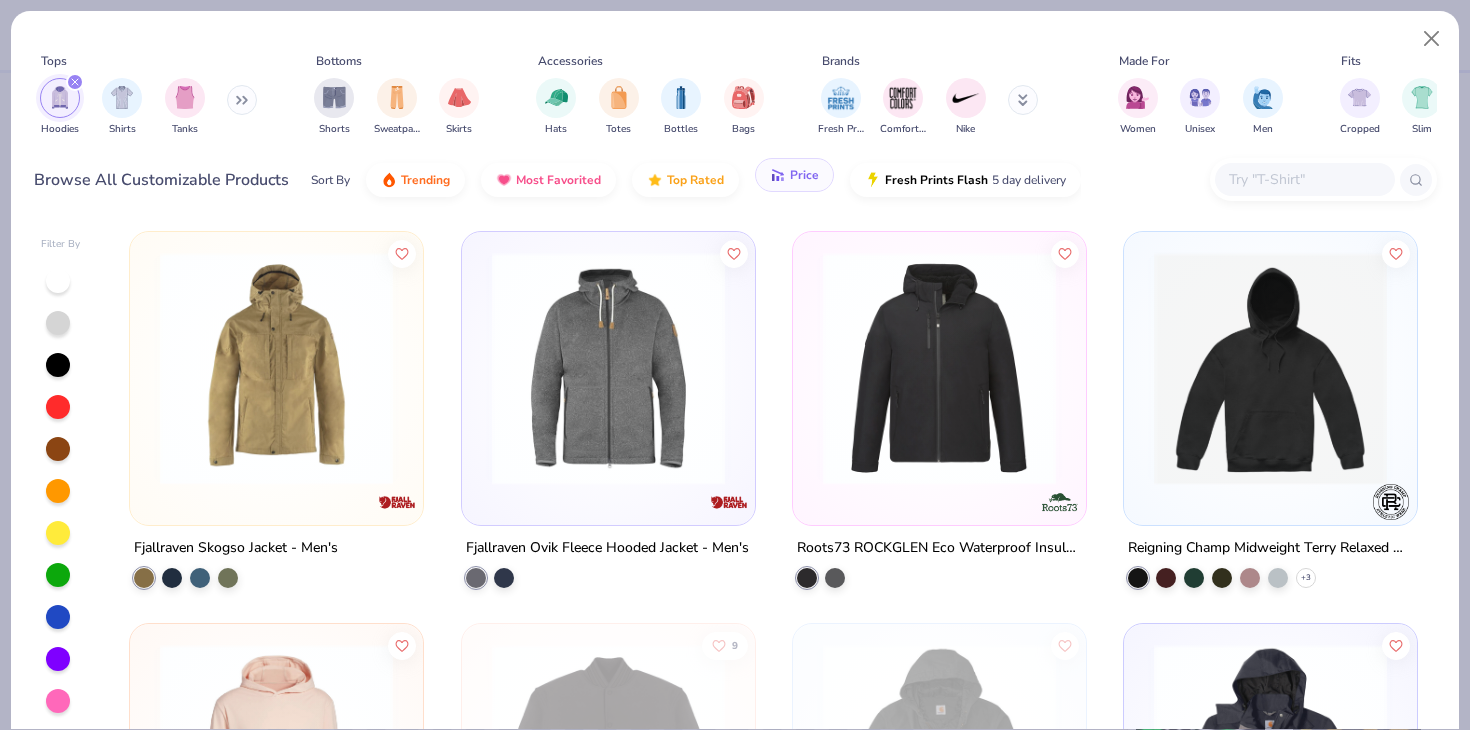 click on "Price" at bounding box center [804, 175] 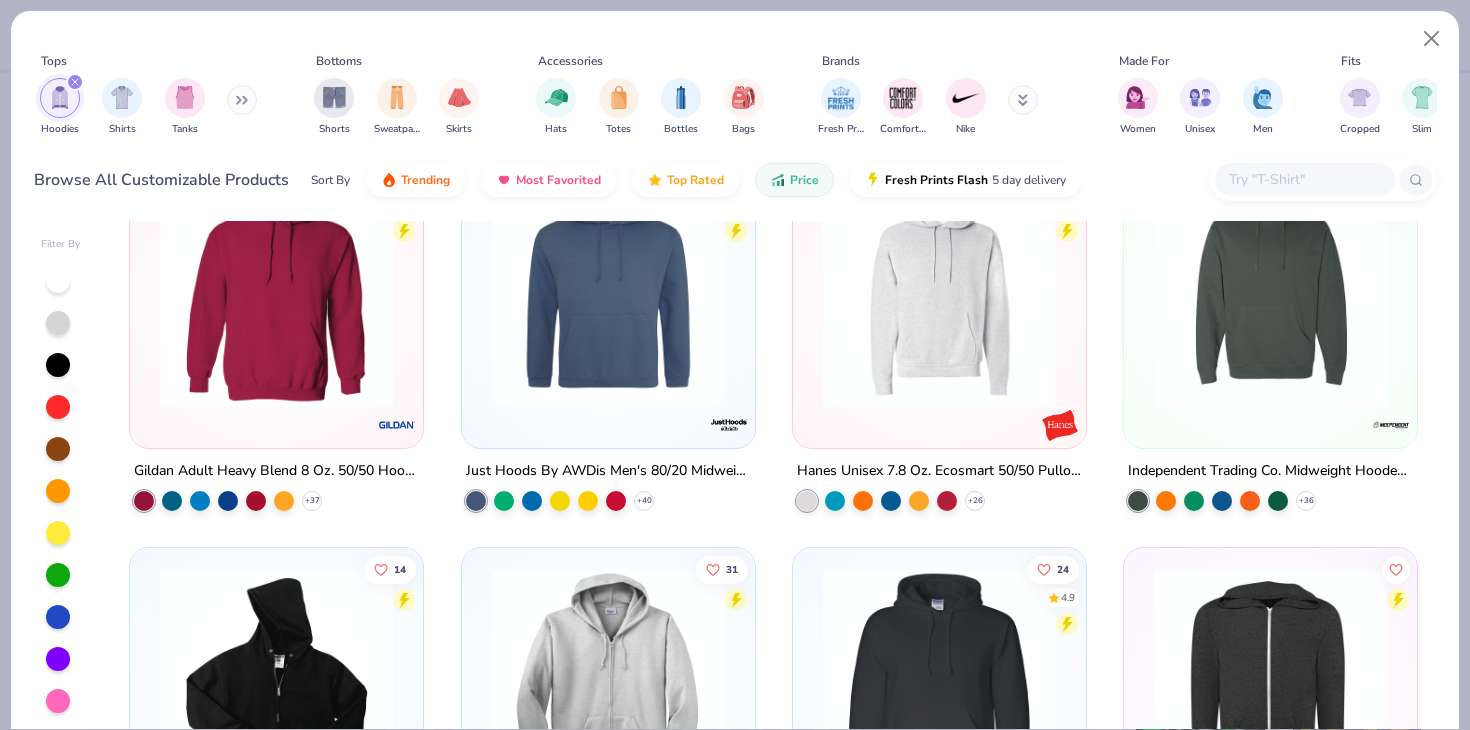 scroll, scrollTop: 477, scrollLeft: 0, axis: vertical 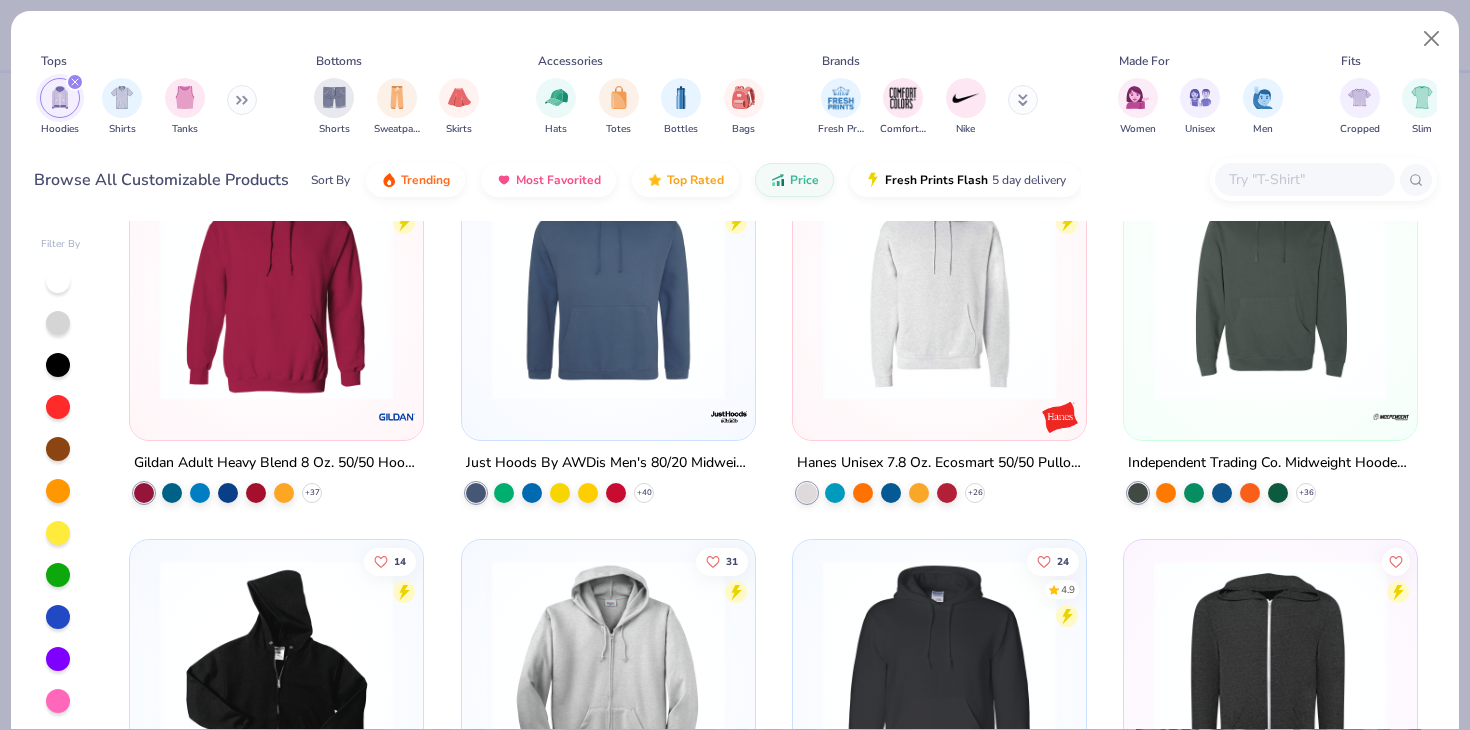 click at bounding box center [276, 283] 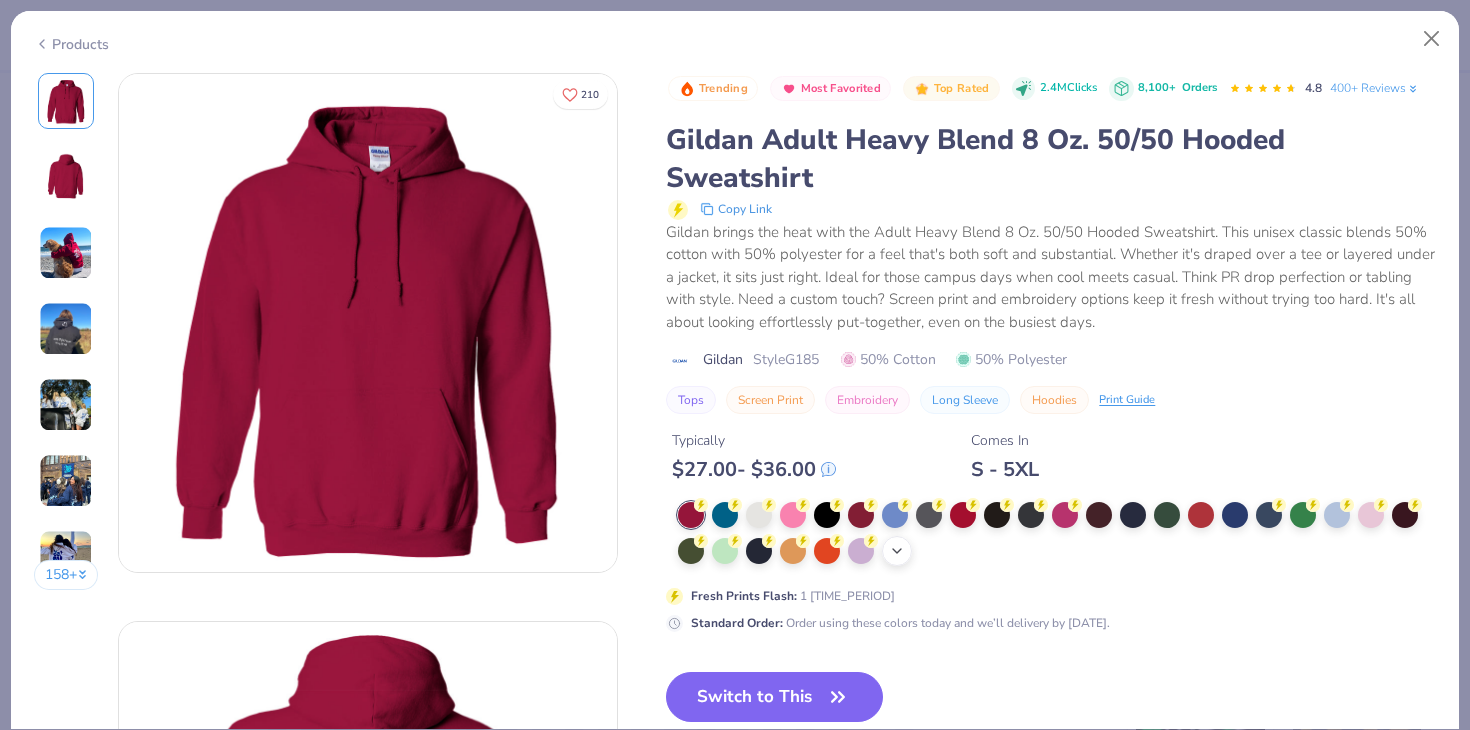 click 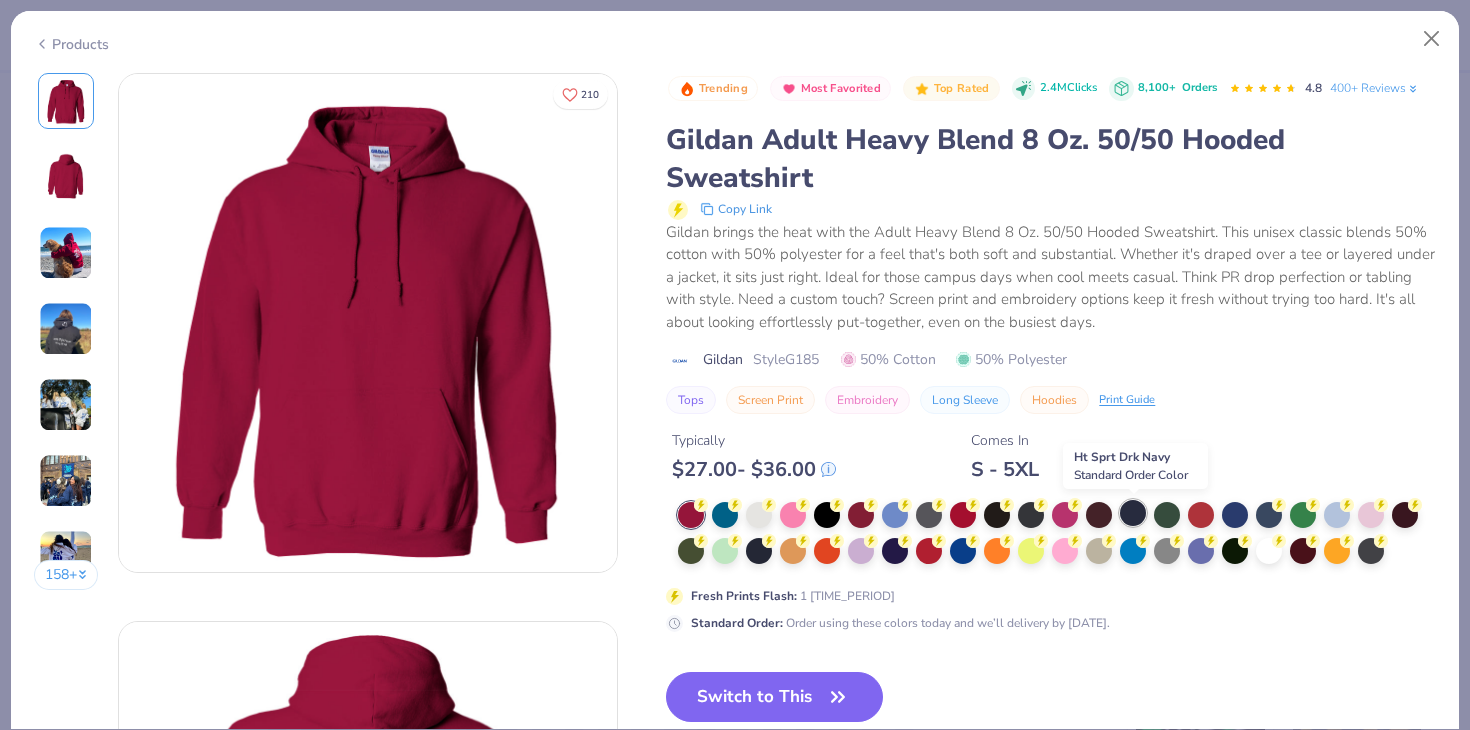 click at bounding box center [1133, 513] 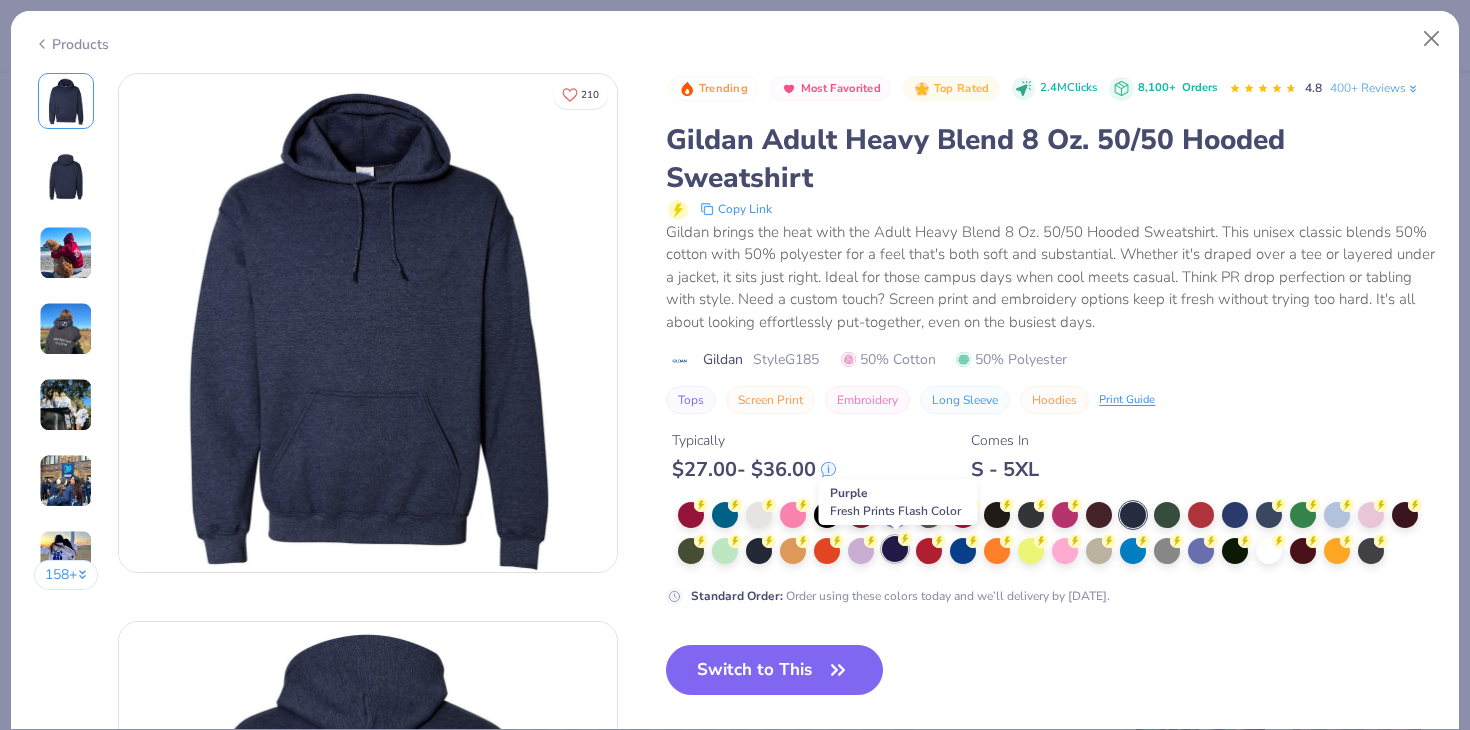 click at bounding box center (895, 549) 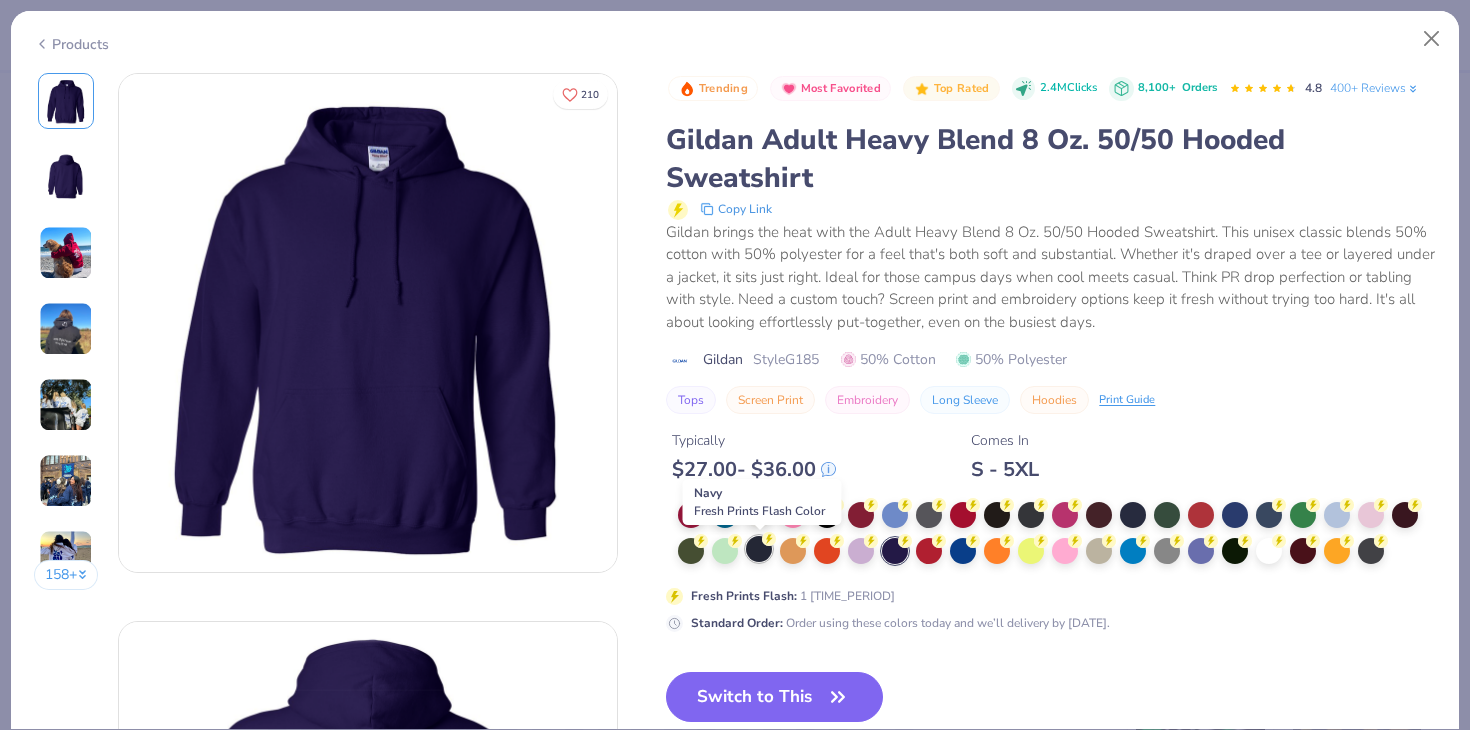click at bounding box center [759, 549] 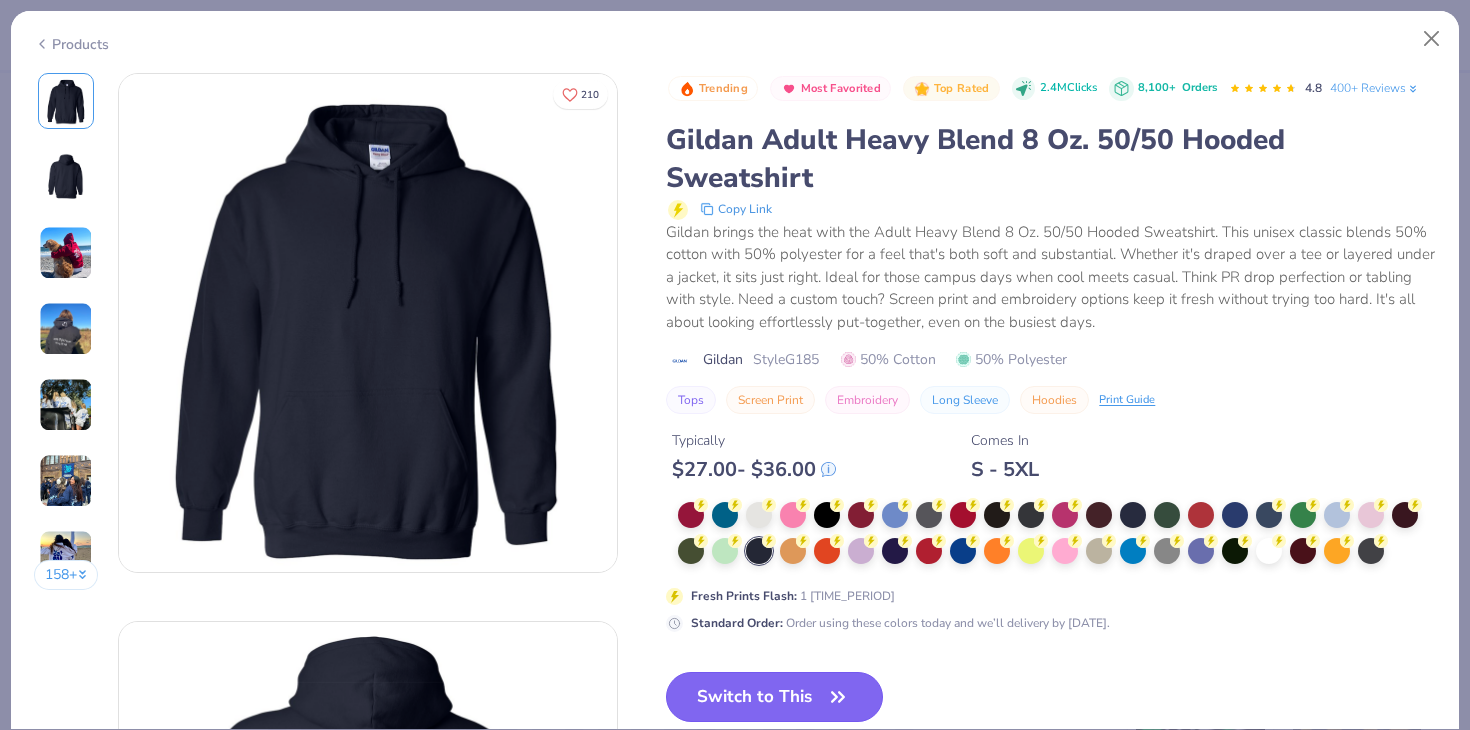 click on "Switch to This" at bounding box center (774, 697) 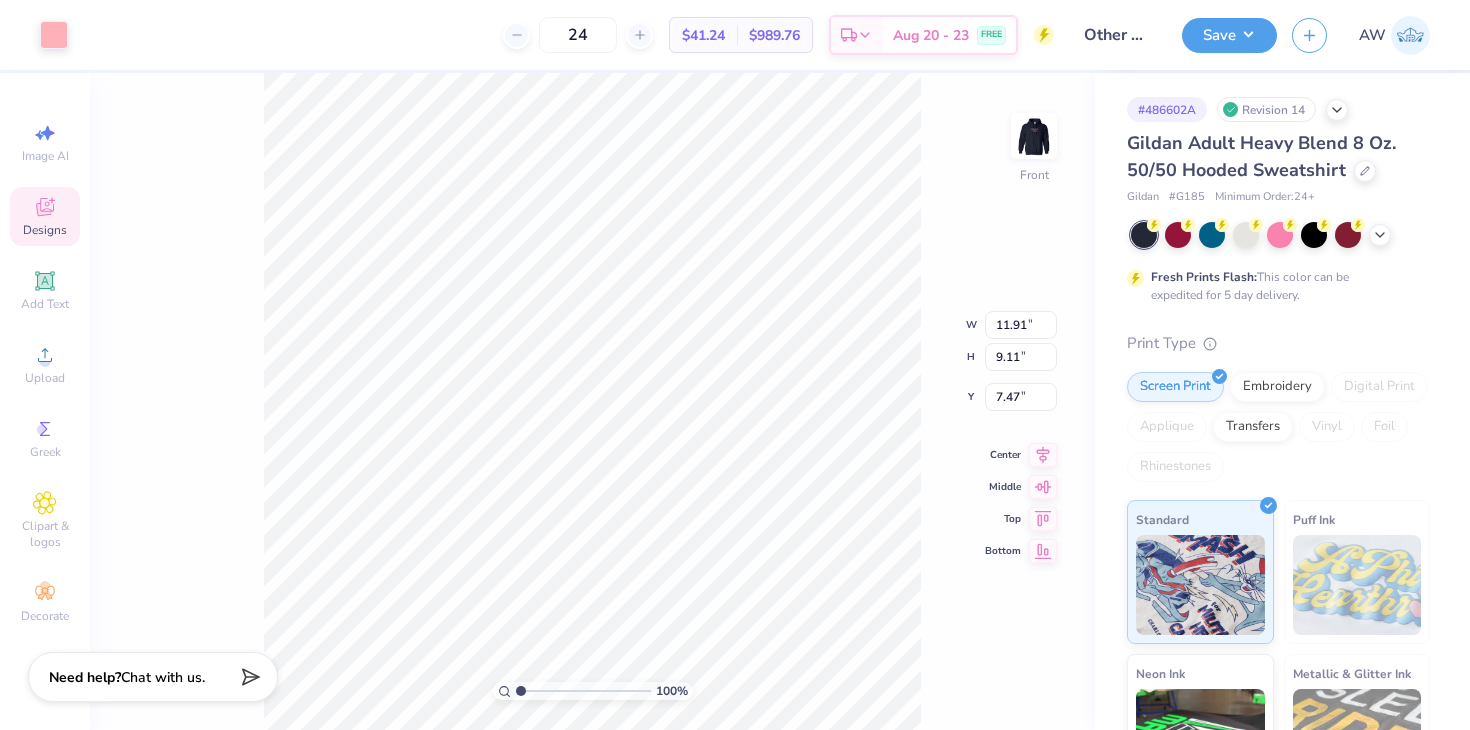 type on "6.00" 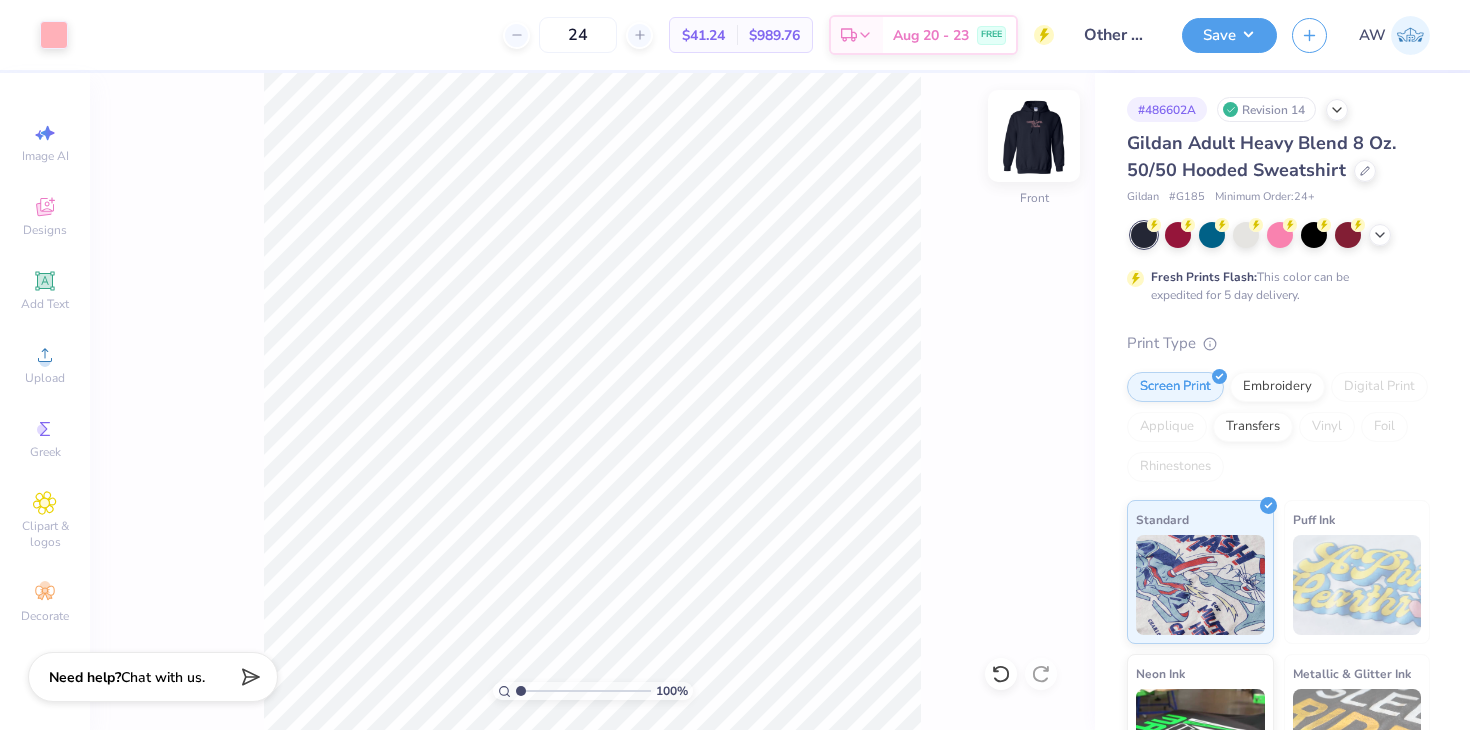 click at bounding box center [1034, 136] 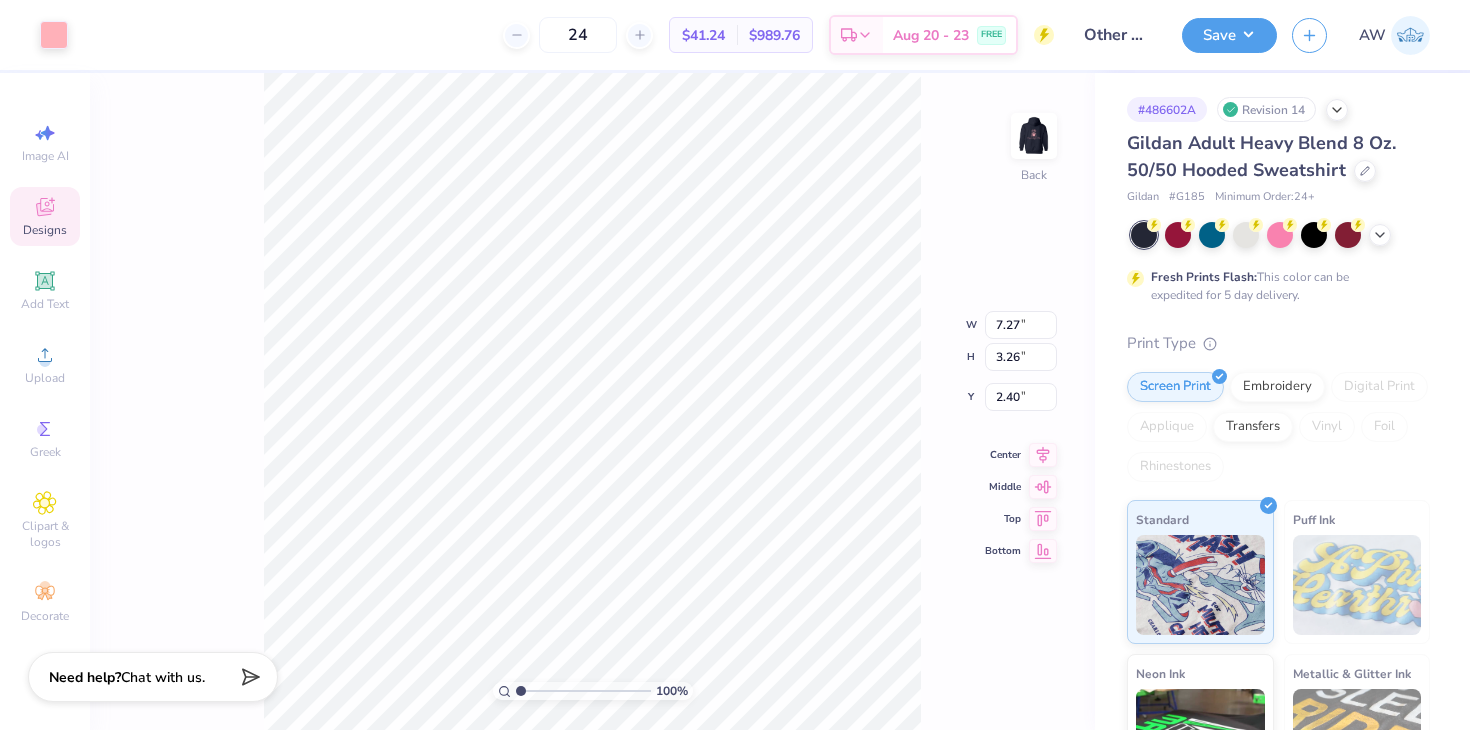 type on "3.00" 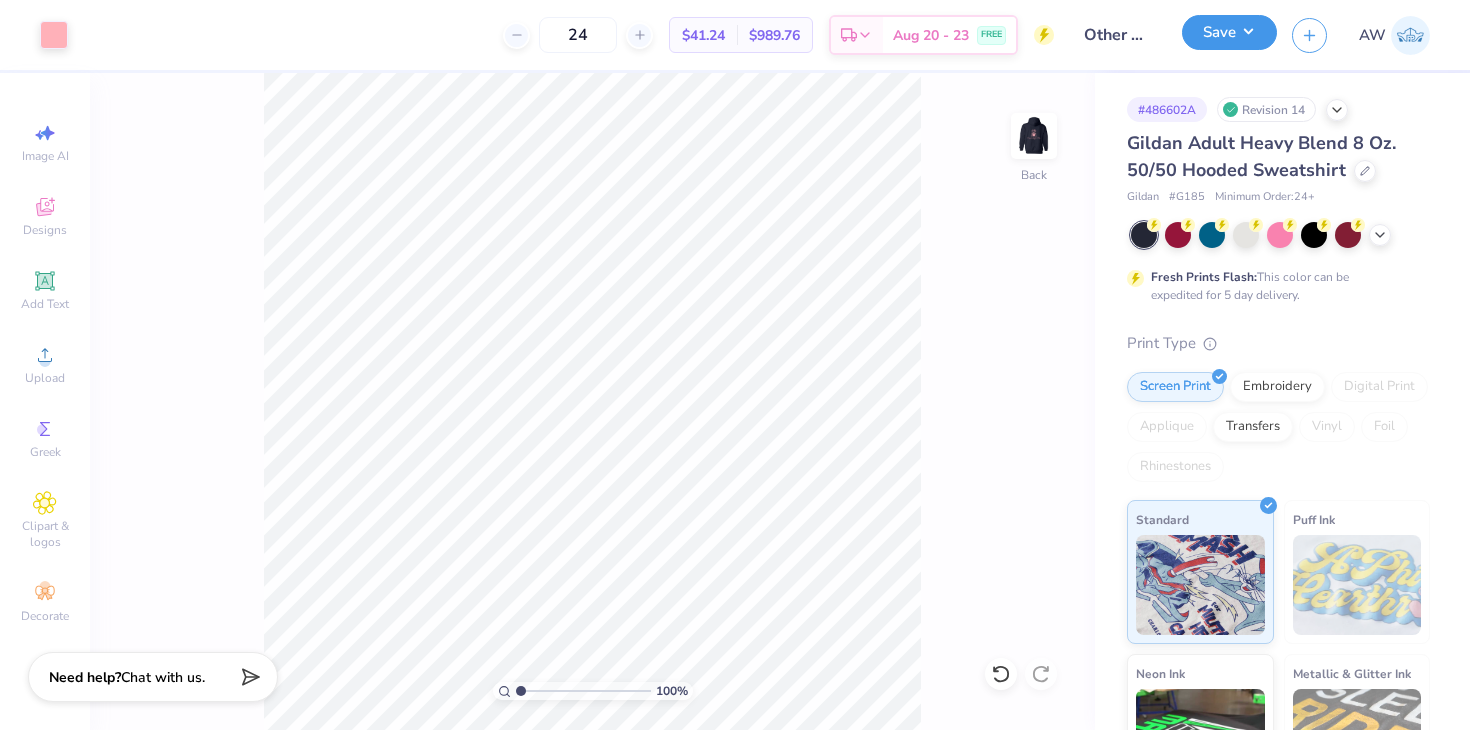 click on "Save" at bounding box center [1229, 32] 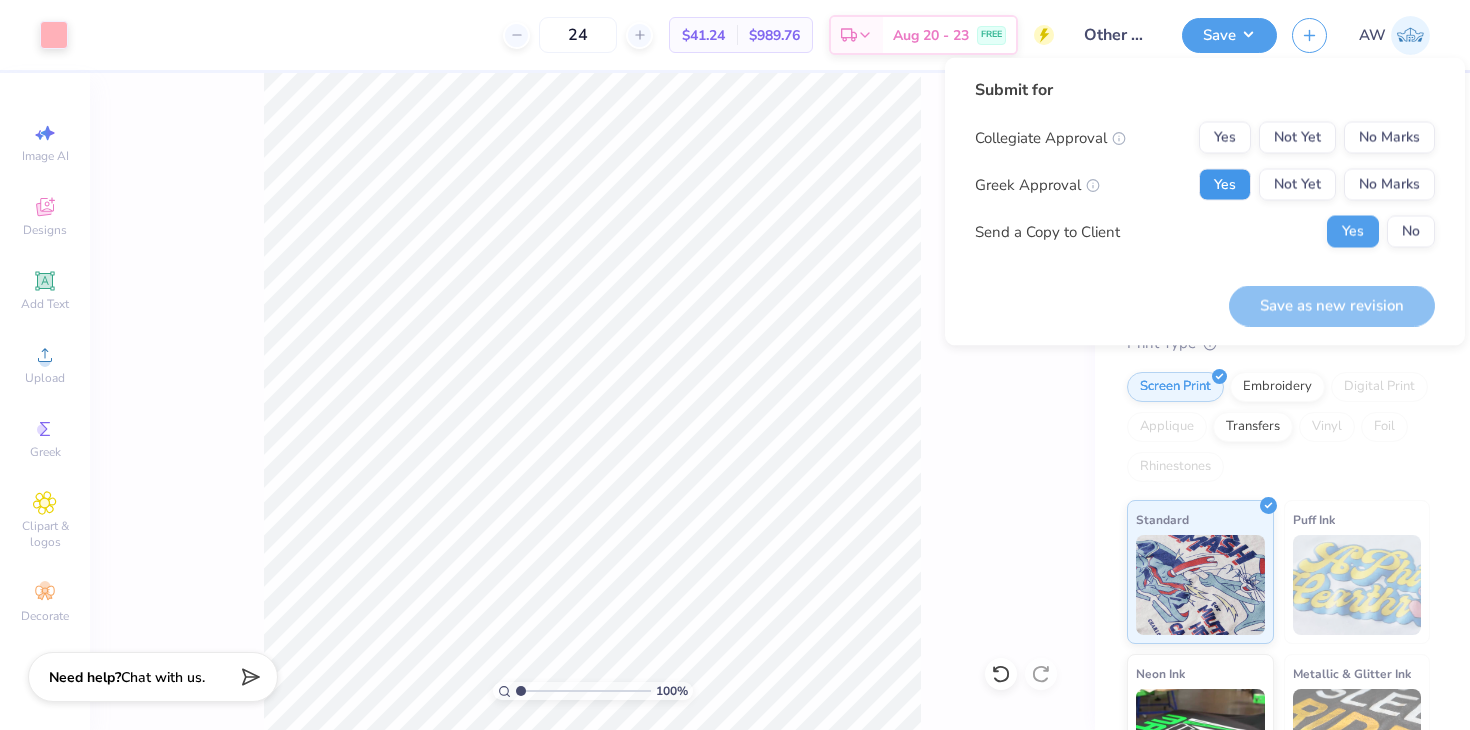 click on "Yes" at bounding box center [1225, 185] 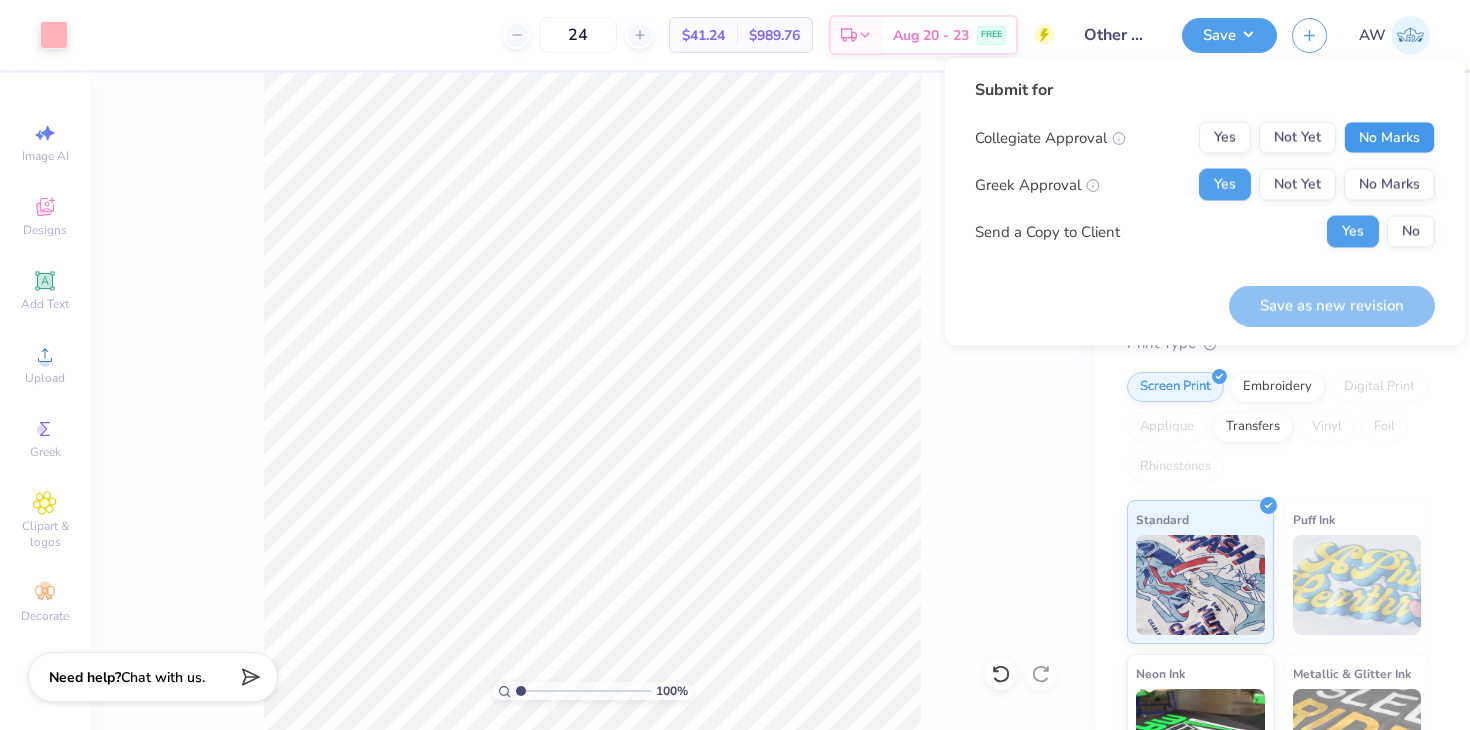 click on "No Marks" at bounding box center (1389, 138) 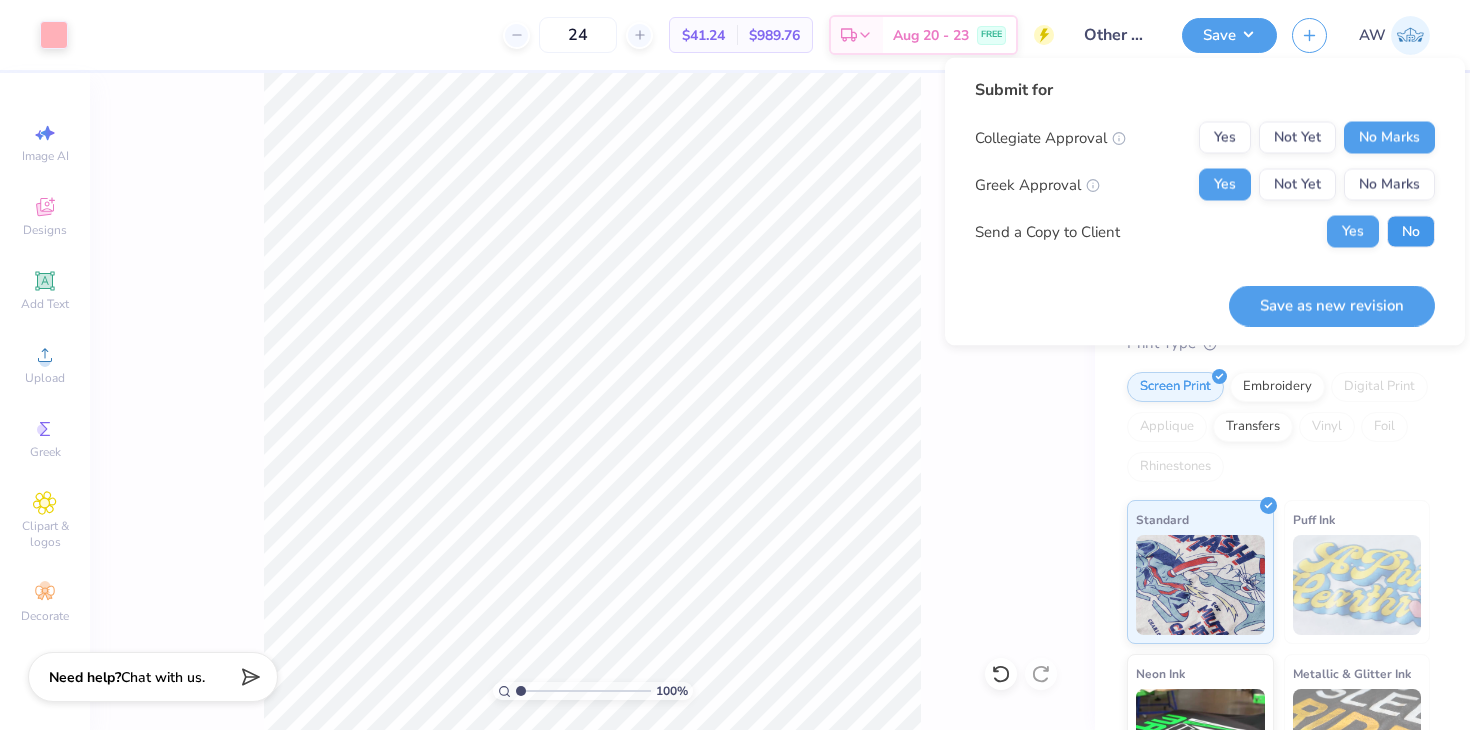 click on "No" at bounding box center (1411, 232) 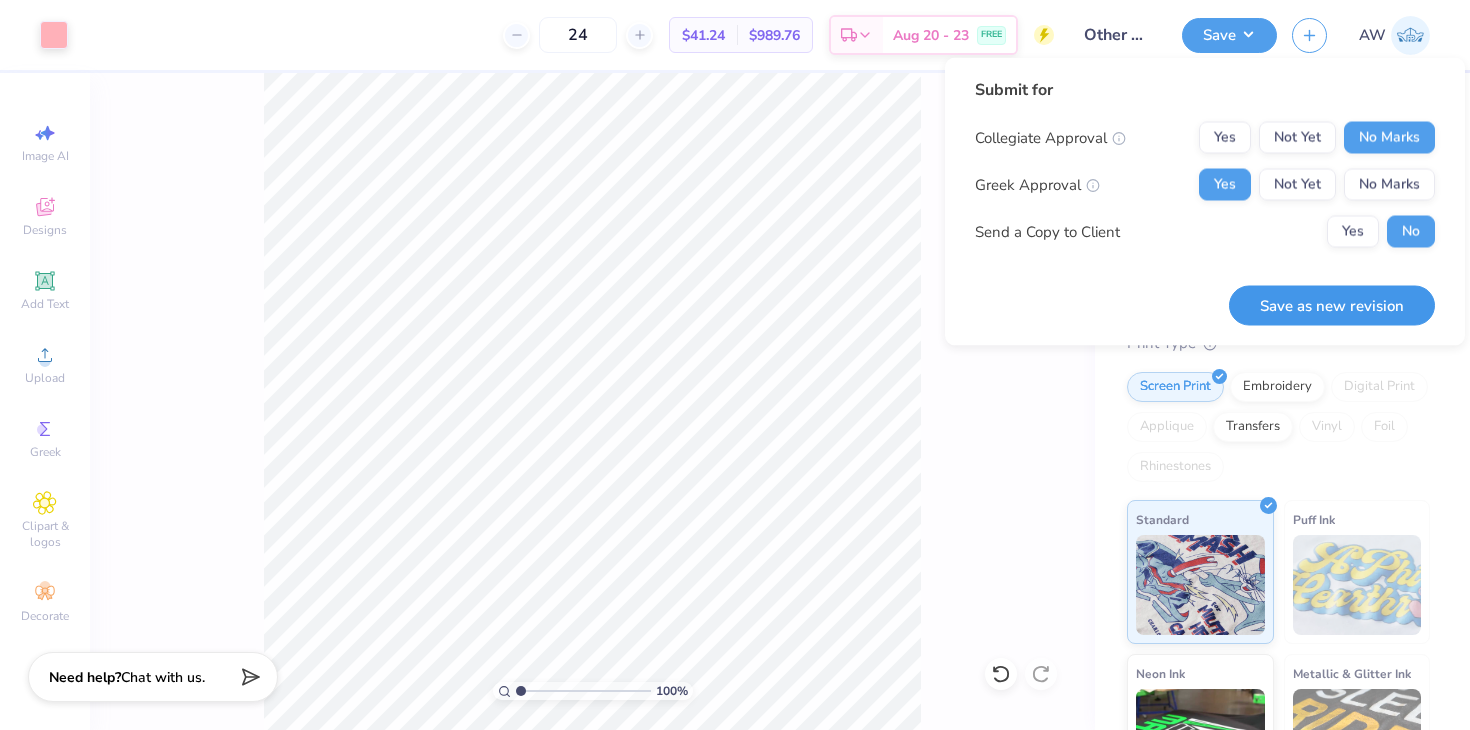 click on "Save as new revision" at bounding box center (1332, 305) 